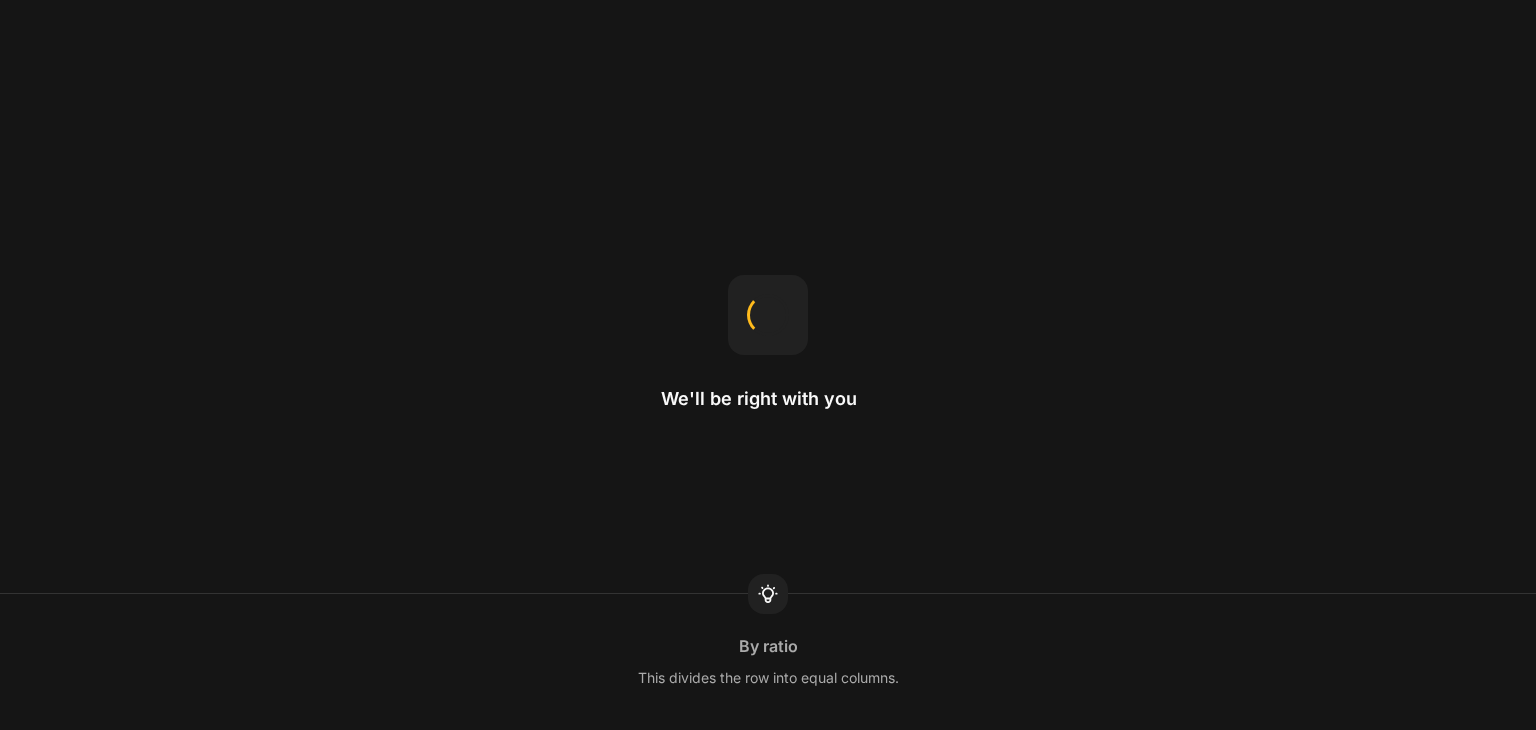 scroll, scrollTop: 0, scrollLeft: 0, axis: both 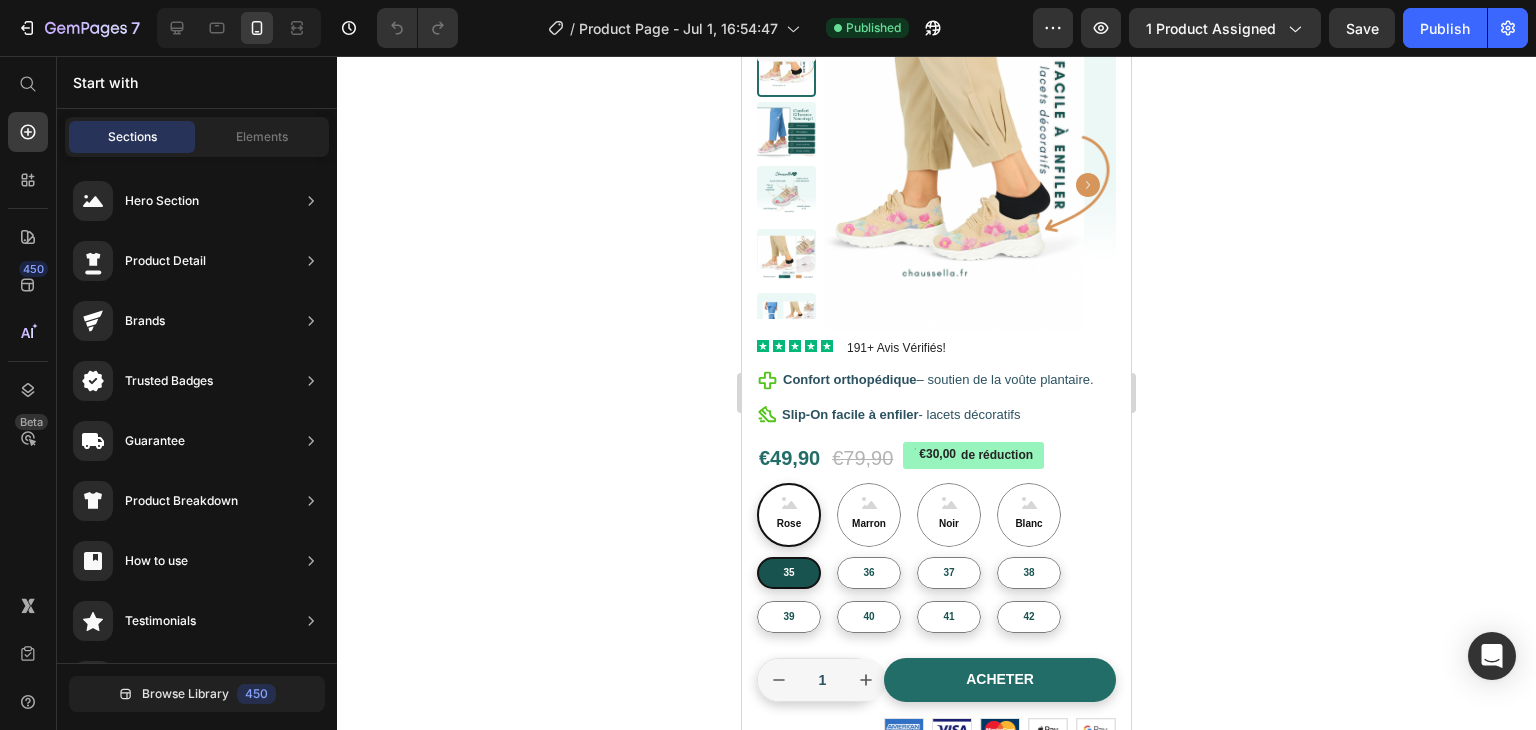 drag, startPoint x: 1124, startPoint y: 92, endPoint x: 1892, endPoint y: 157, distance: 770.7457 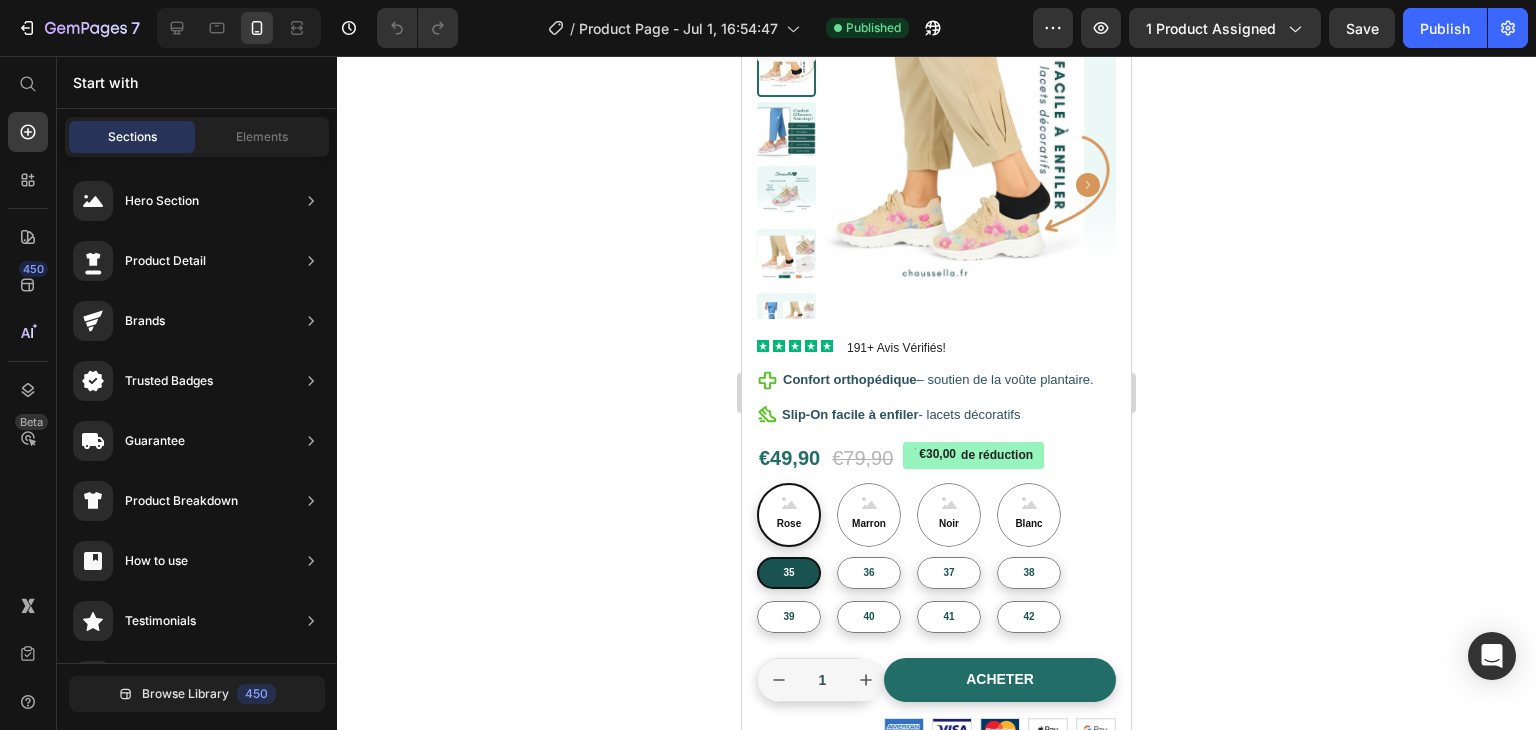 scroll, scrollTop: 0, scrollLeft: 0, axis: both 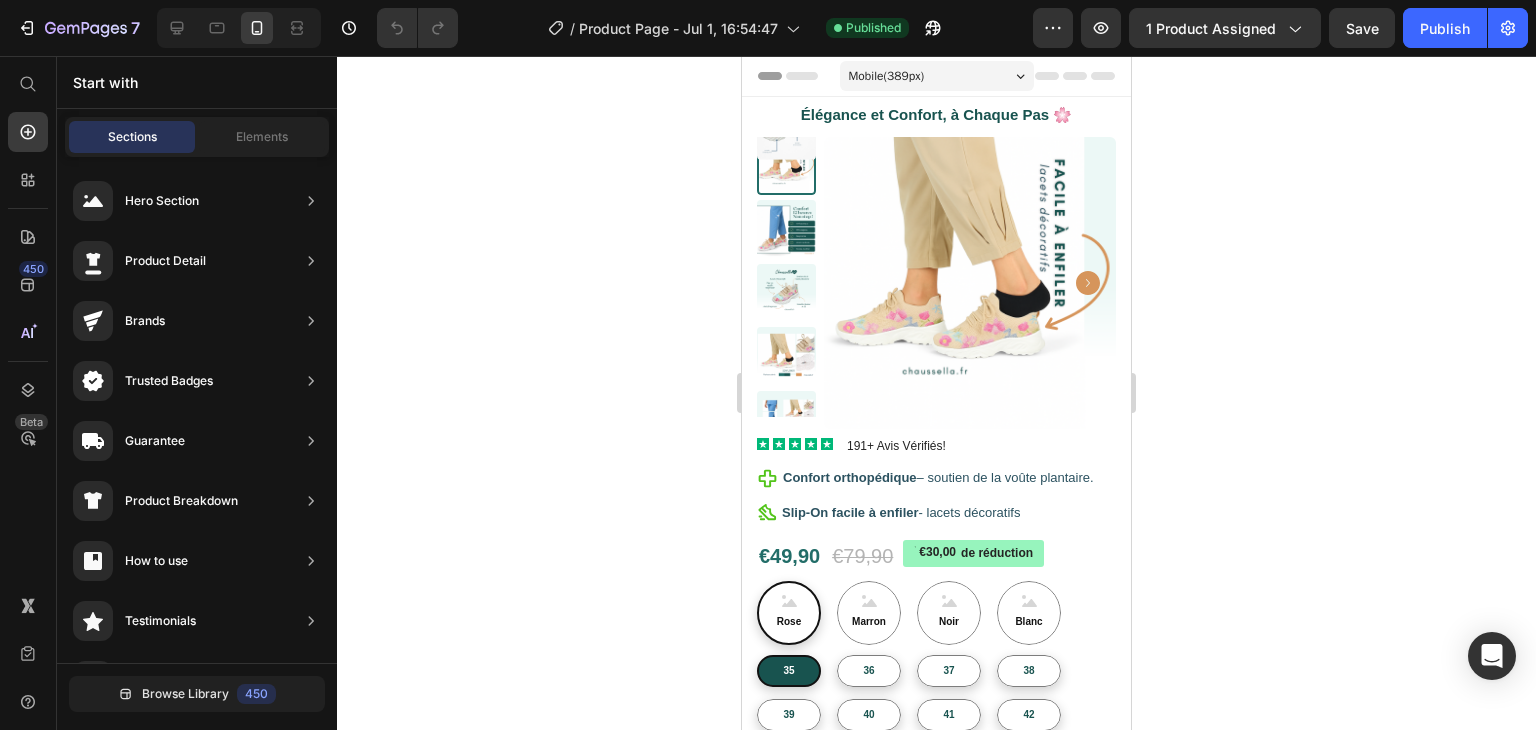 click on "Mobile  ( 389 px)" at bounding box center (937, 76) 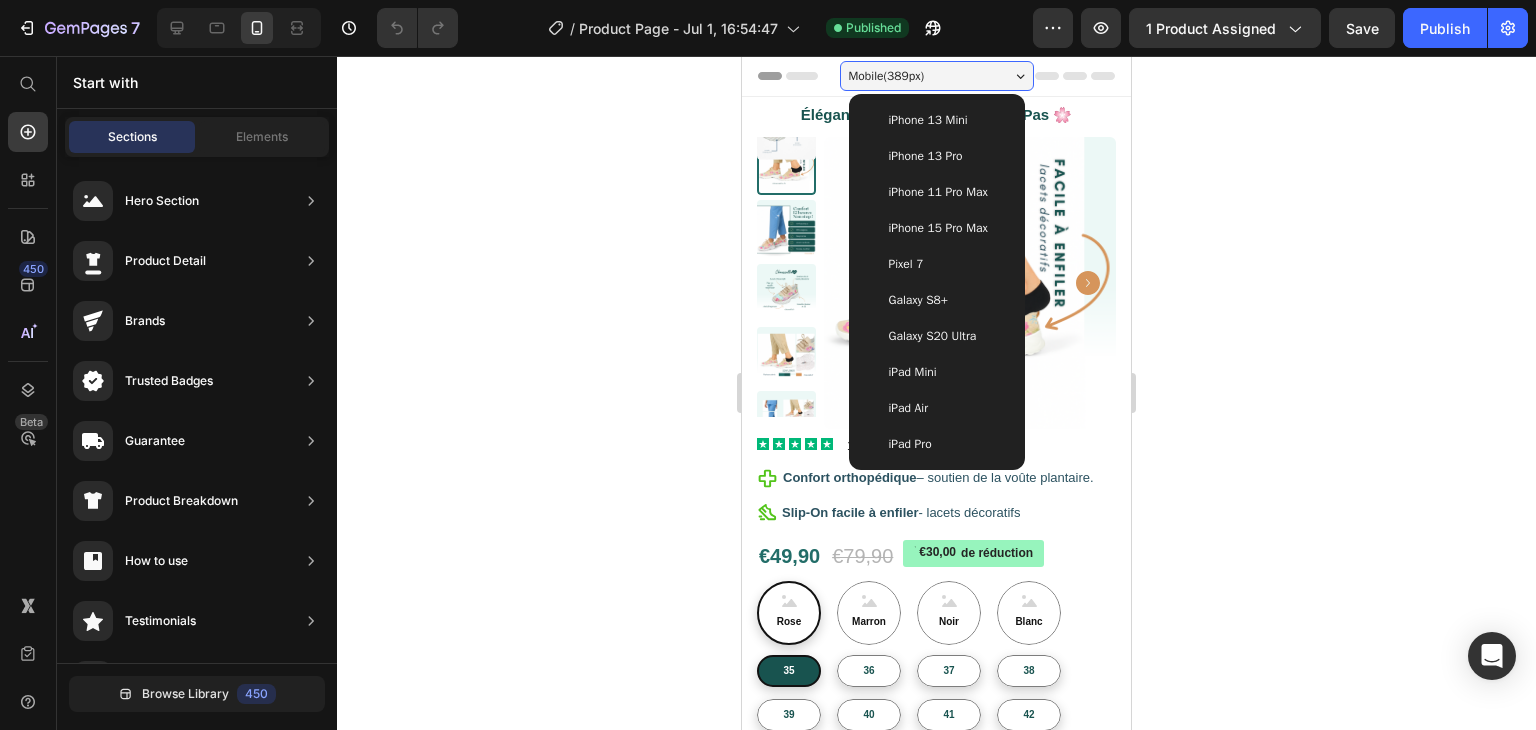 click on "iPhone 15 Pro Max" at bounding box center [938, 228] 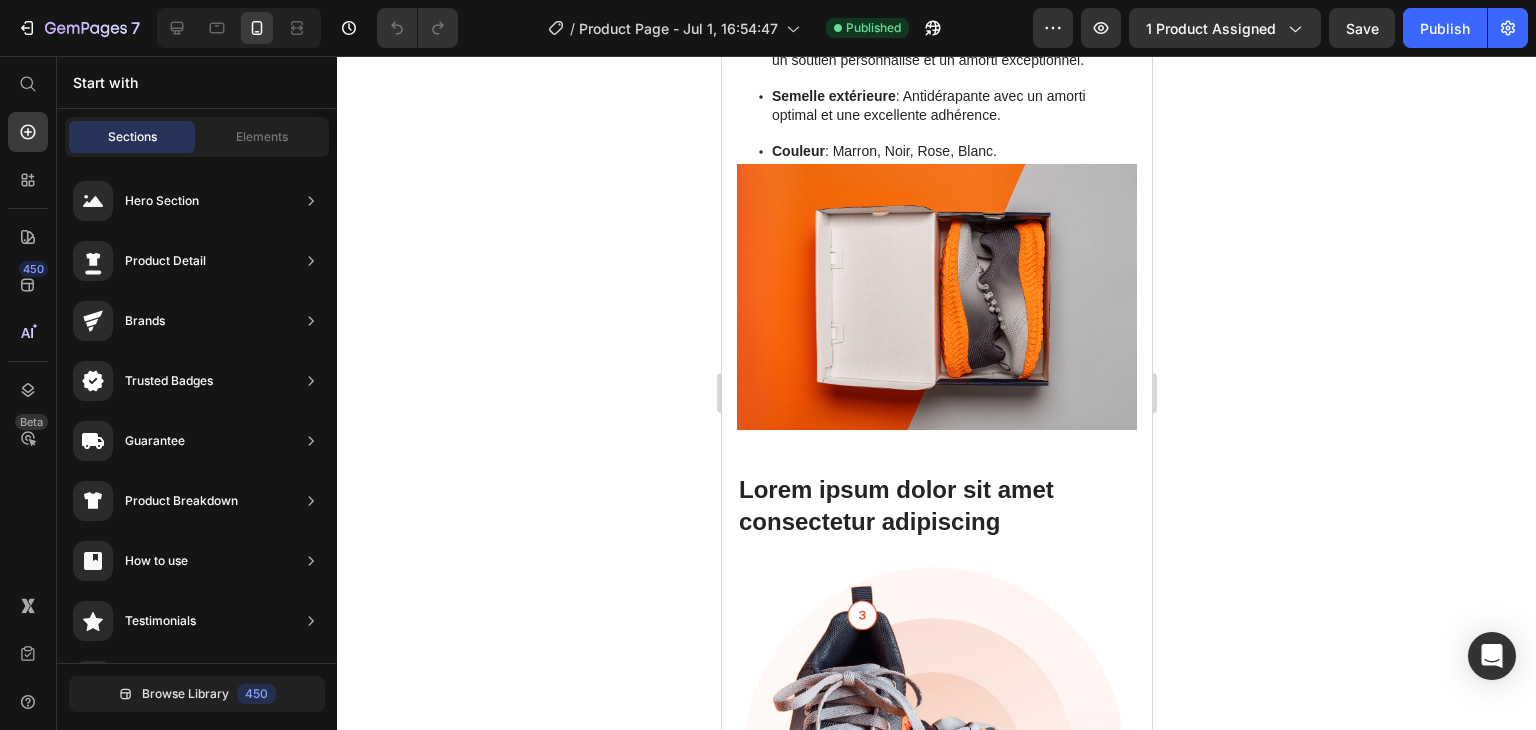scroll, scrollTop: 4851, scrollLeft: 0, axis: vertical 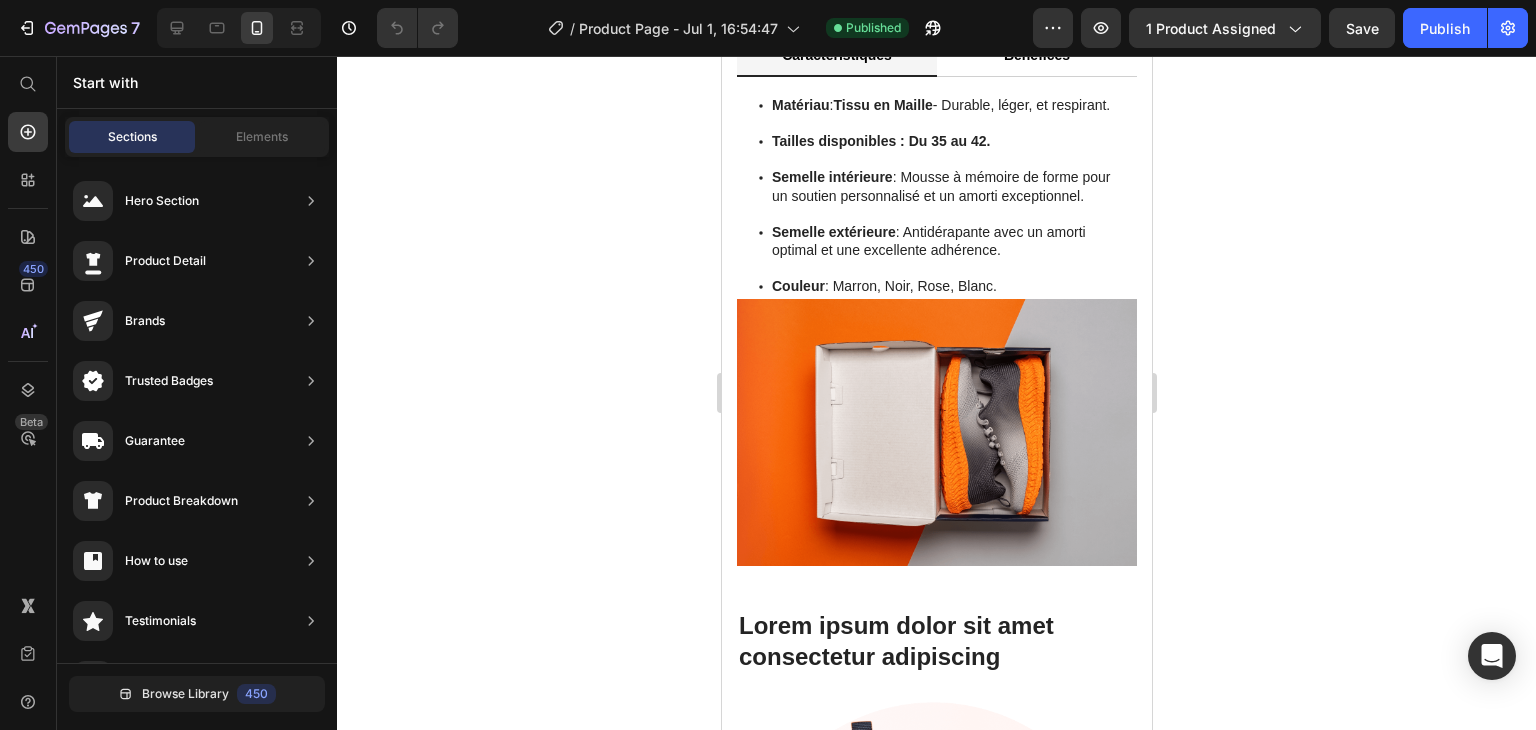 drag, startPoint x: 1141, startPoint y: 95, endPoint x: 1879, endPoint y: 775, distance: 1003.5158 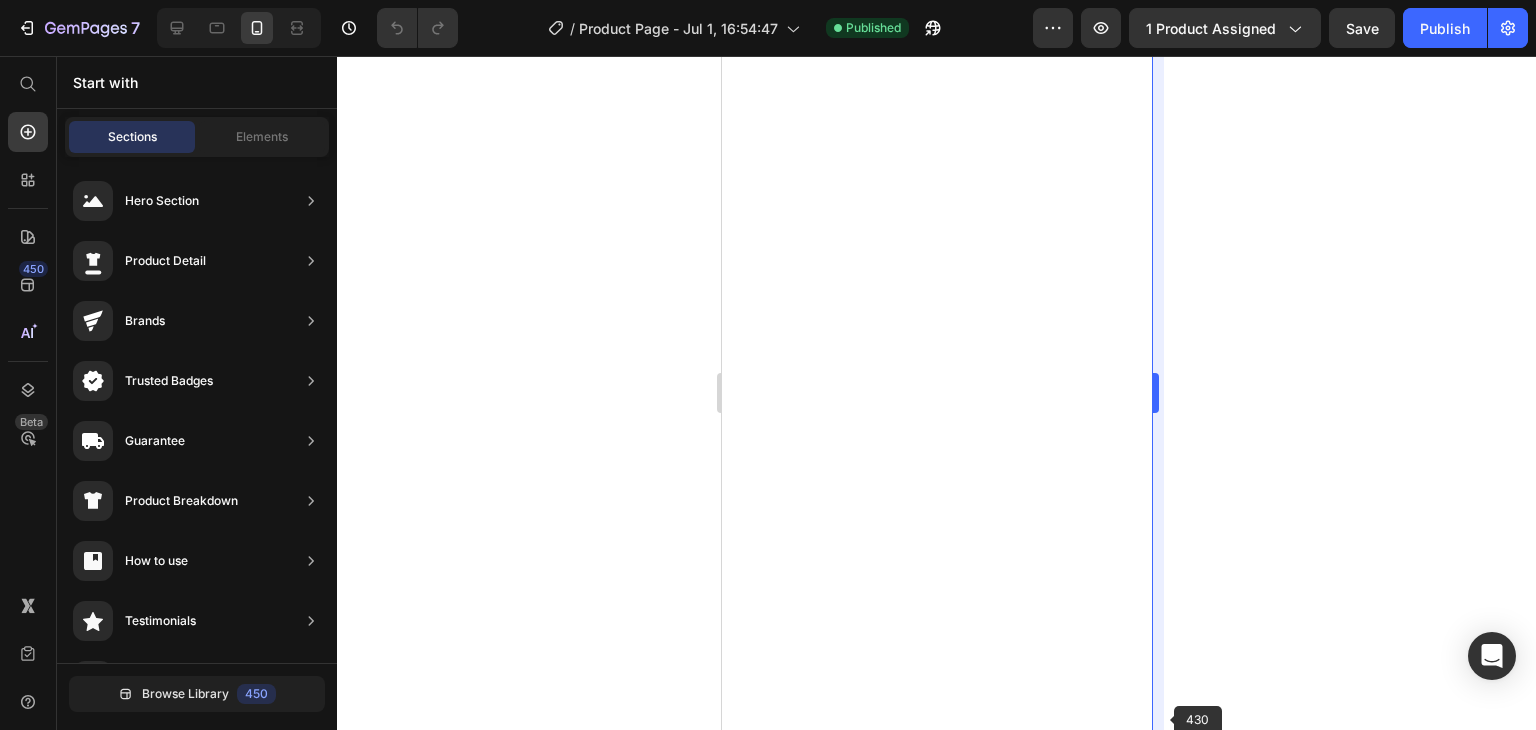 scroll, scrollTop: 8357, scrollLeft: 0, axis: vertical 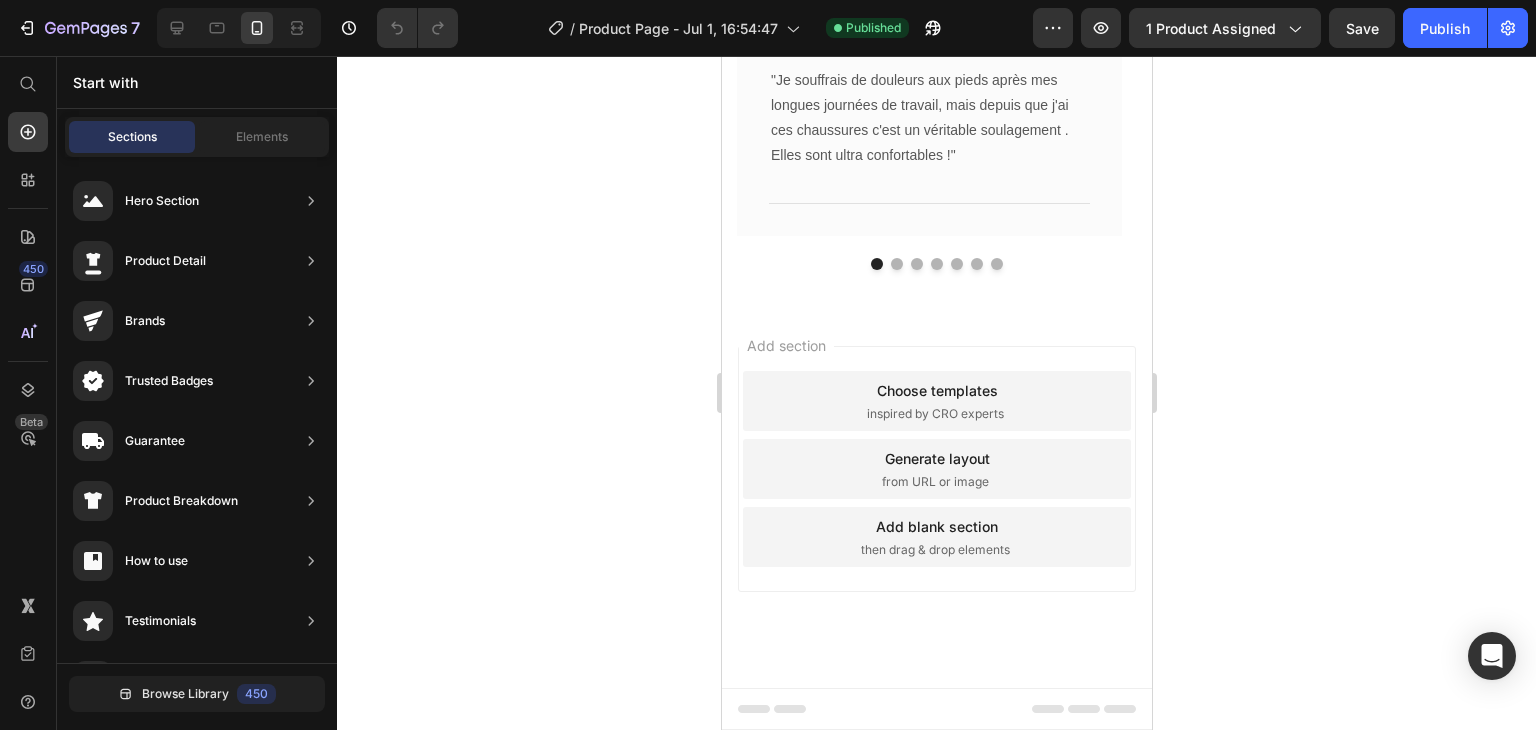 click 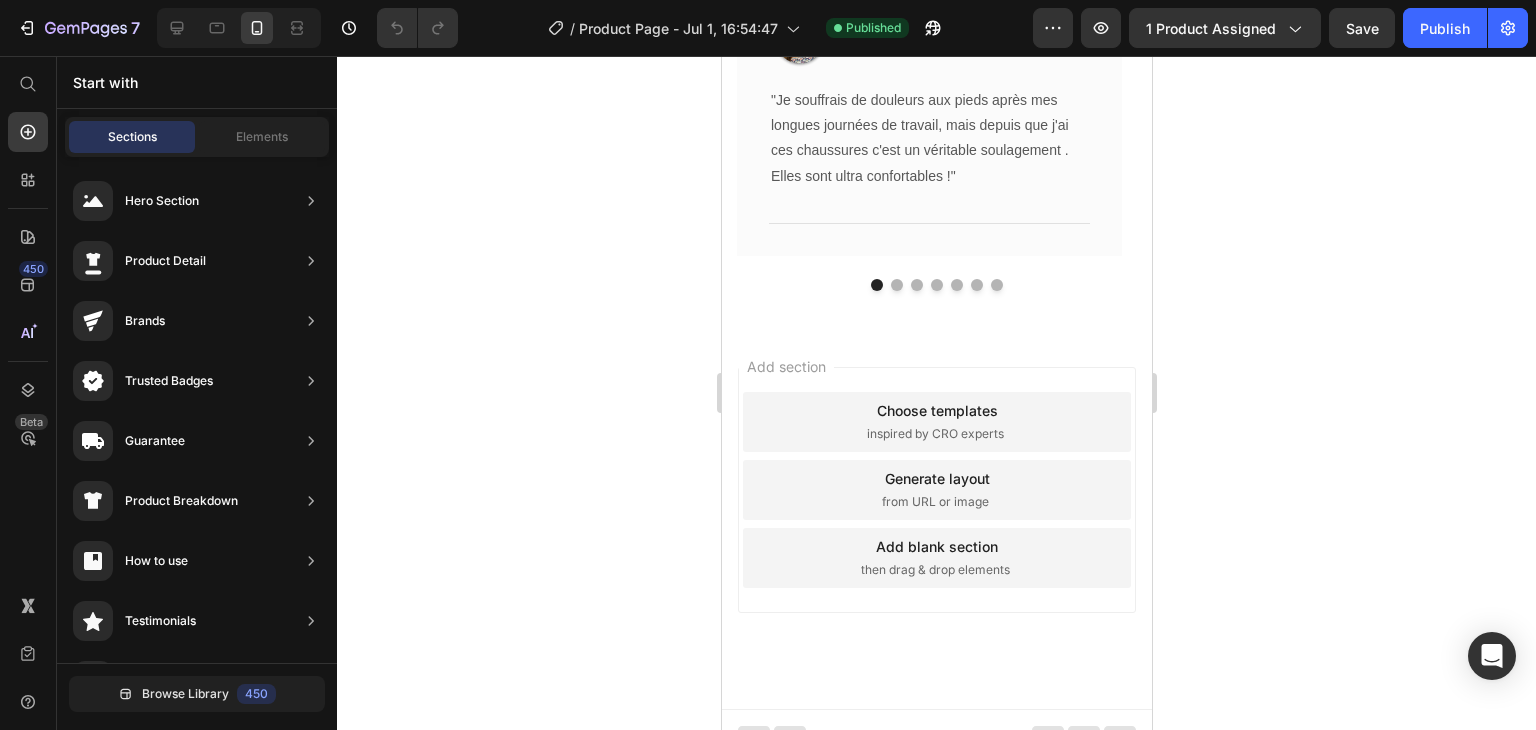 scroll, scrollTop: 8909, scrollLeft: 0, axis: vertical 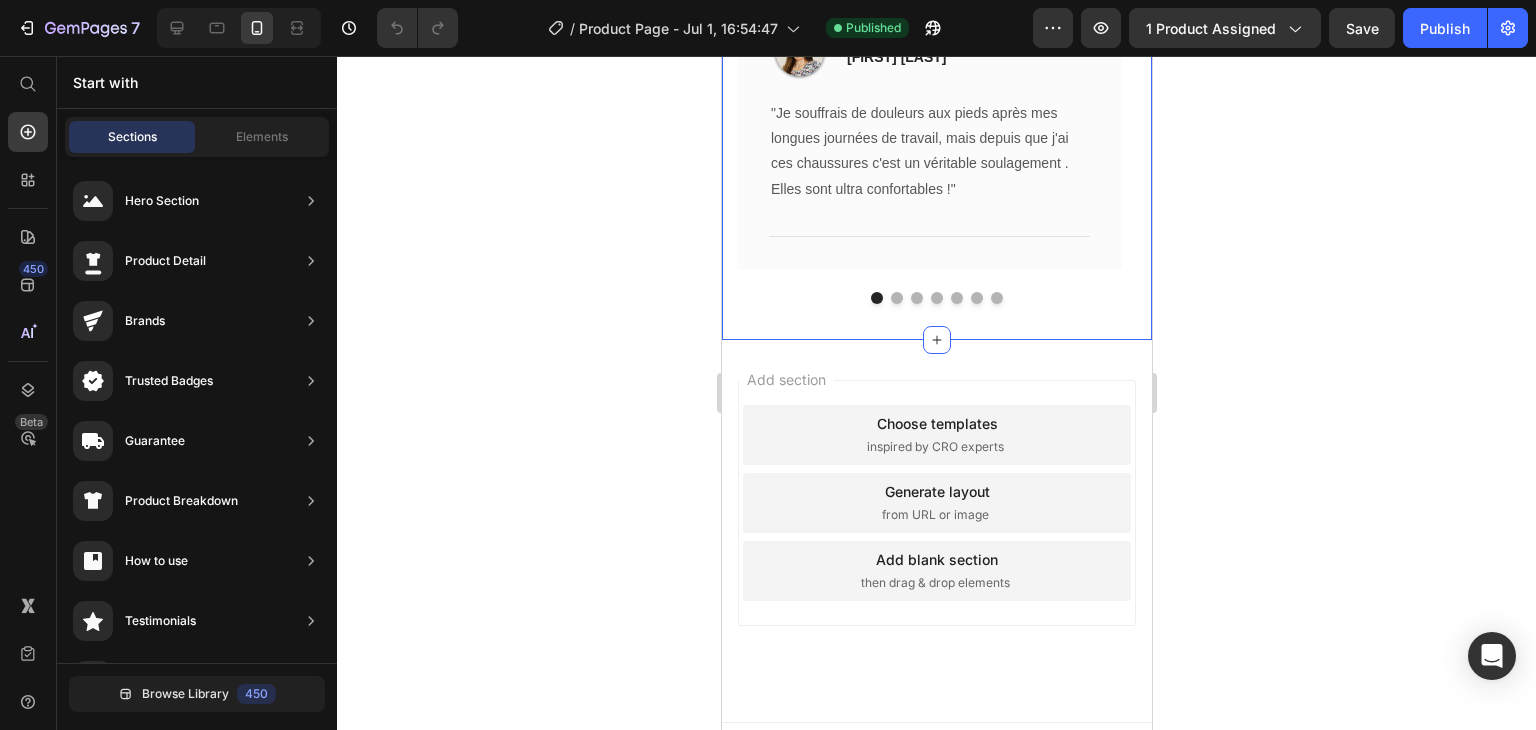 click on "**Elles Ont Testé et Adopté Nos Chaussures !** Heading Image
Icon
Icon
Icon
Icon
Icon Row Sophie T. Text block Row "Je souffrais de douleurs aux pieds après mes longues journées de travail, mais depuis que j'ai ces chaussures c'est un véritable soulagement . Elles sont ultra confortables !" Text block                Title Line Row Image
Icon
Icon
Icon
Icon
Icon Row Marie S. Text block Row Elles sont tellement confortables et stylées. Je les recommande à toutes celles qui, comme moi, passent leurs journées debout." Text block                Title Line Row Image
Icon
Icon
Icon
Icon
Icon Row Sandrine M. Text block Row " Je ne les quitte plus ! je suis debout et je marche beaucoup tout au long de la journée. Ces chaussures sont très confortable" Text block Title Line" at bounding box center [936, 129] 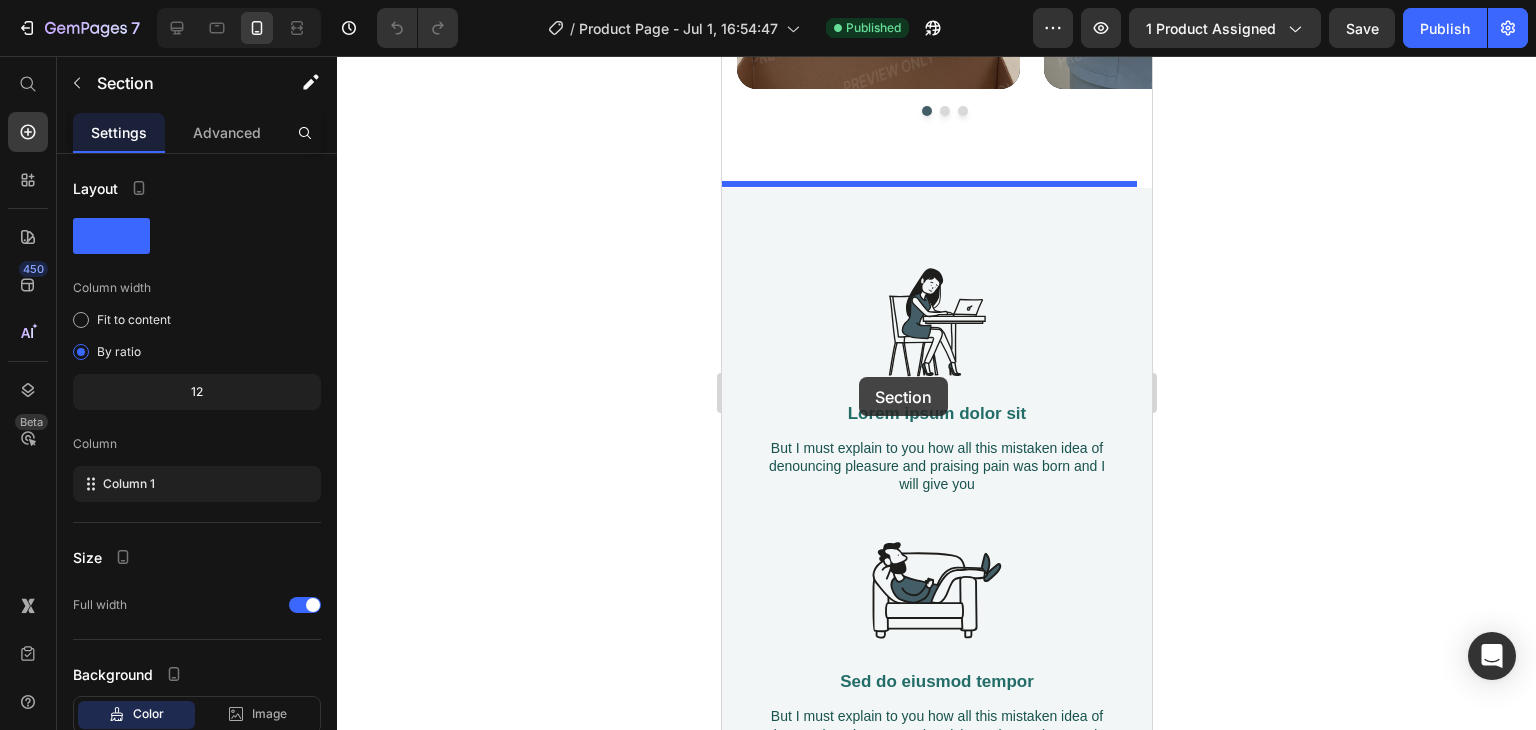 scroll, scrollTop: 2611, scrollLeft: 0, axis: vertical 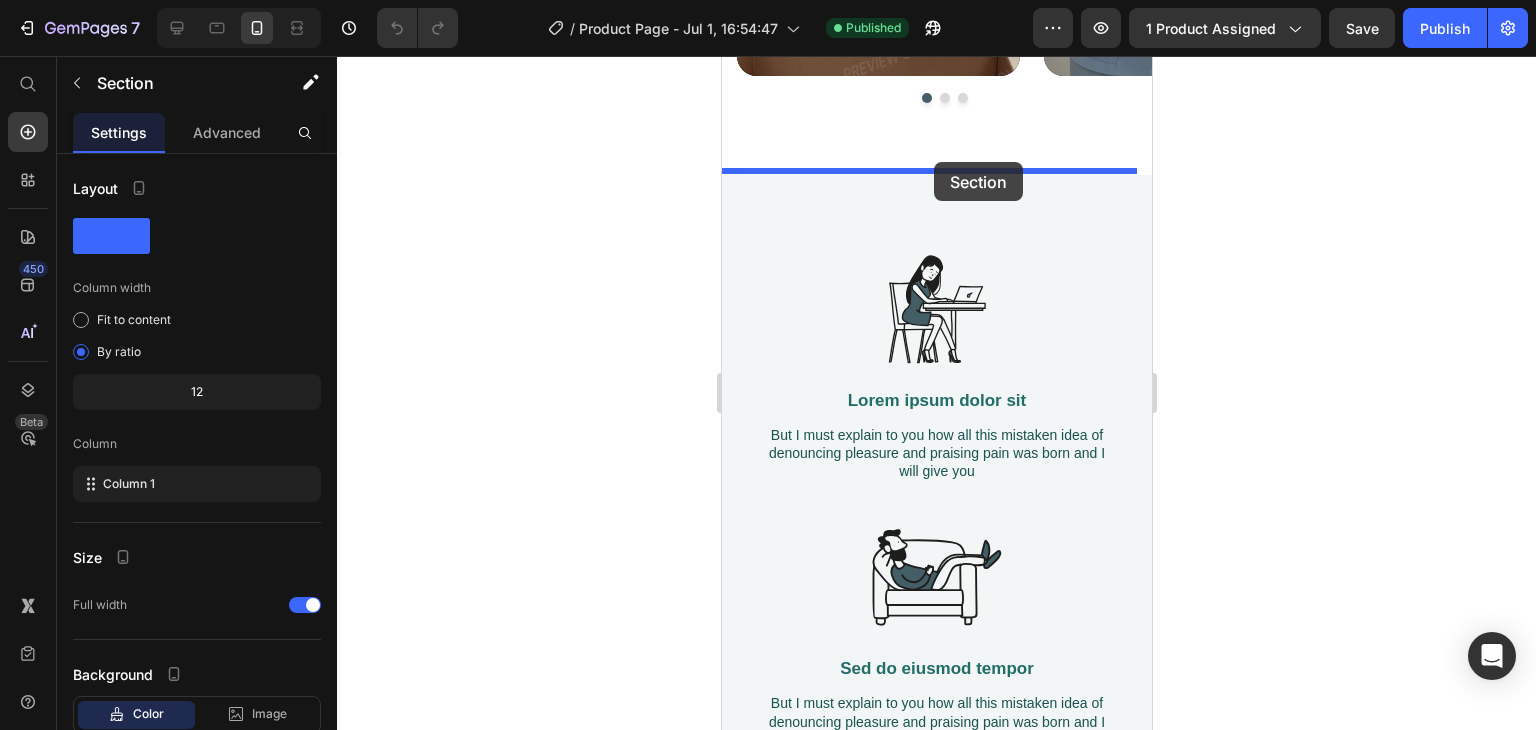 drag, startPoint x: 733, startPoint y: 329, endPoint x: 933, endPoint y: 162, distance: 260.55518 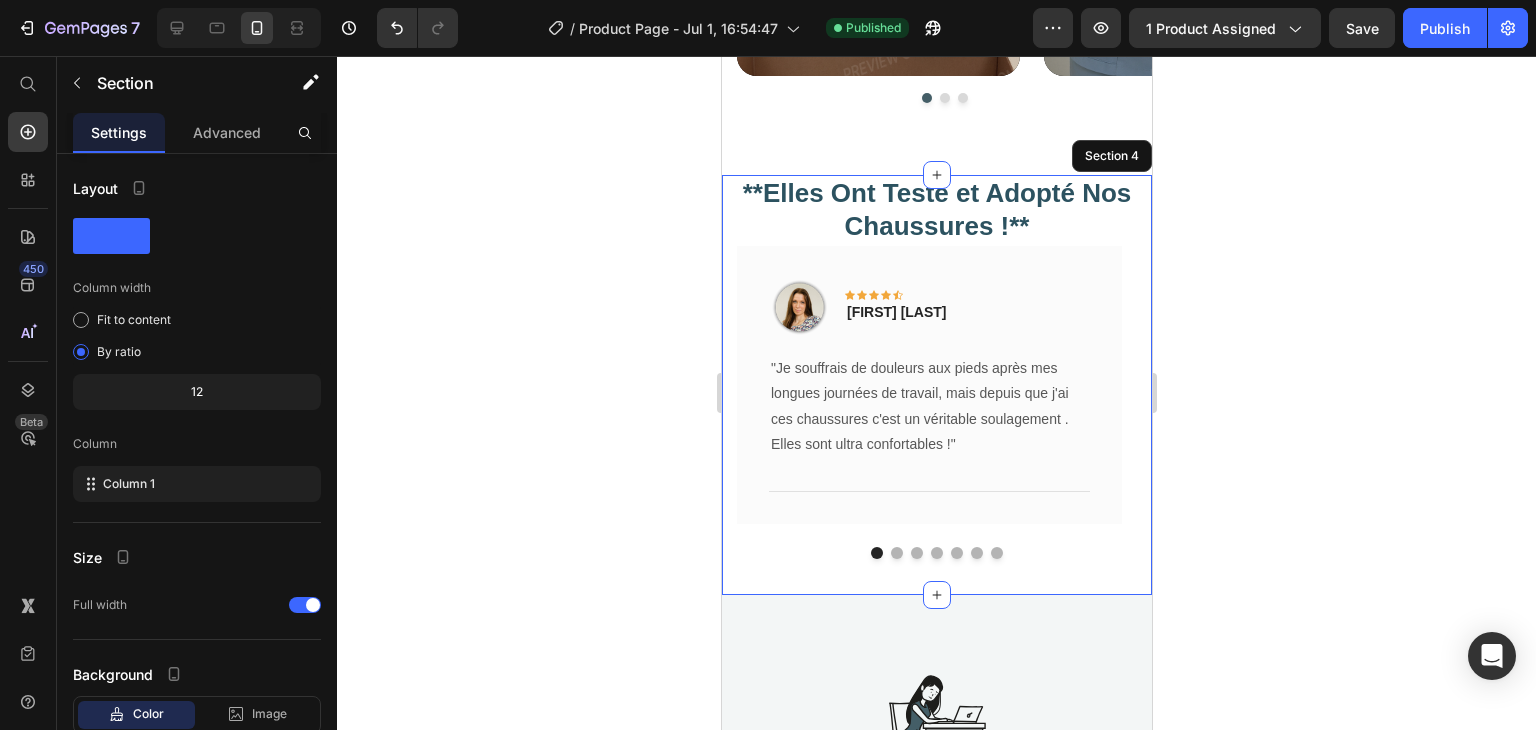 click 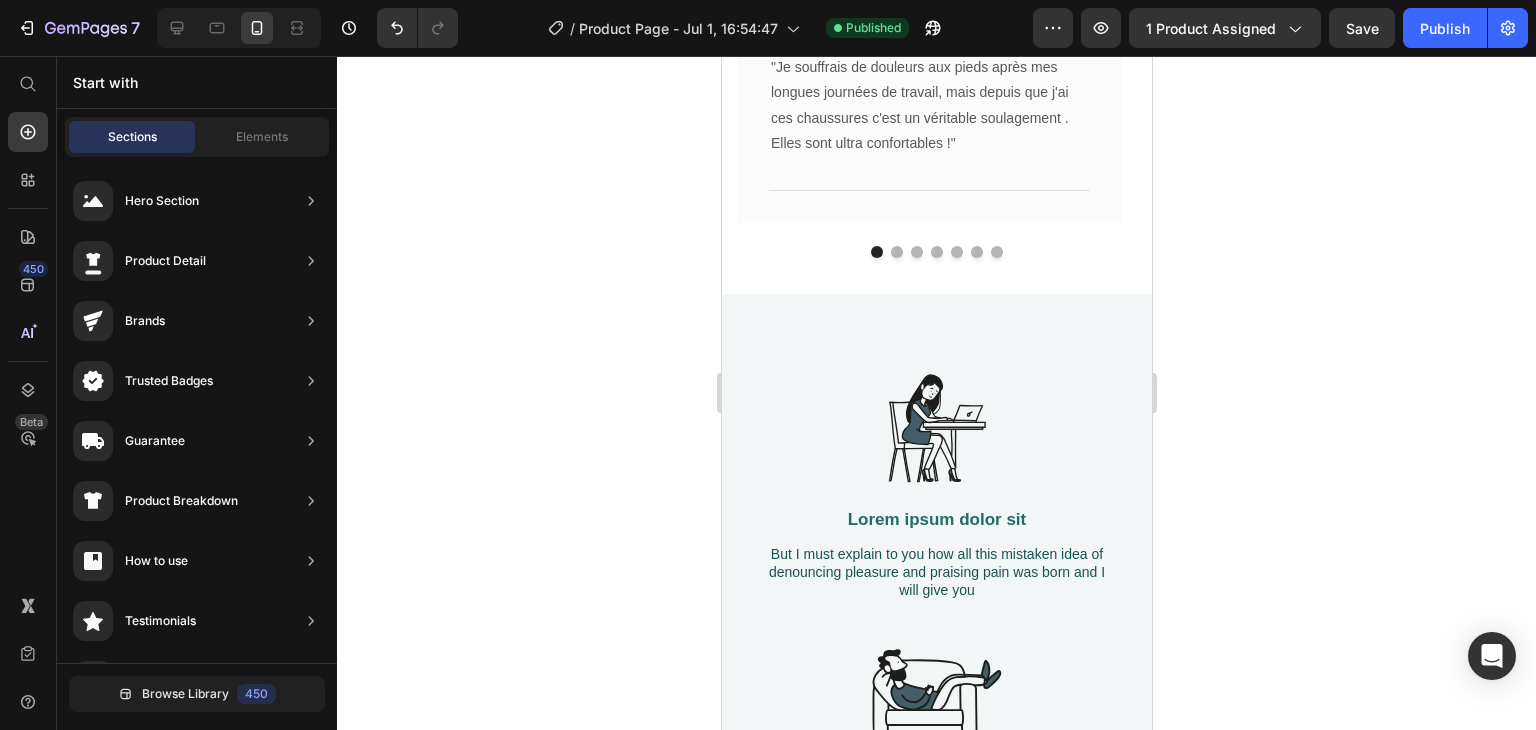scroll, scrollTop: 2924, scrollLeft: 0, axis: vertical 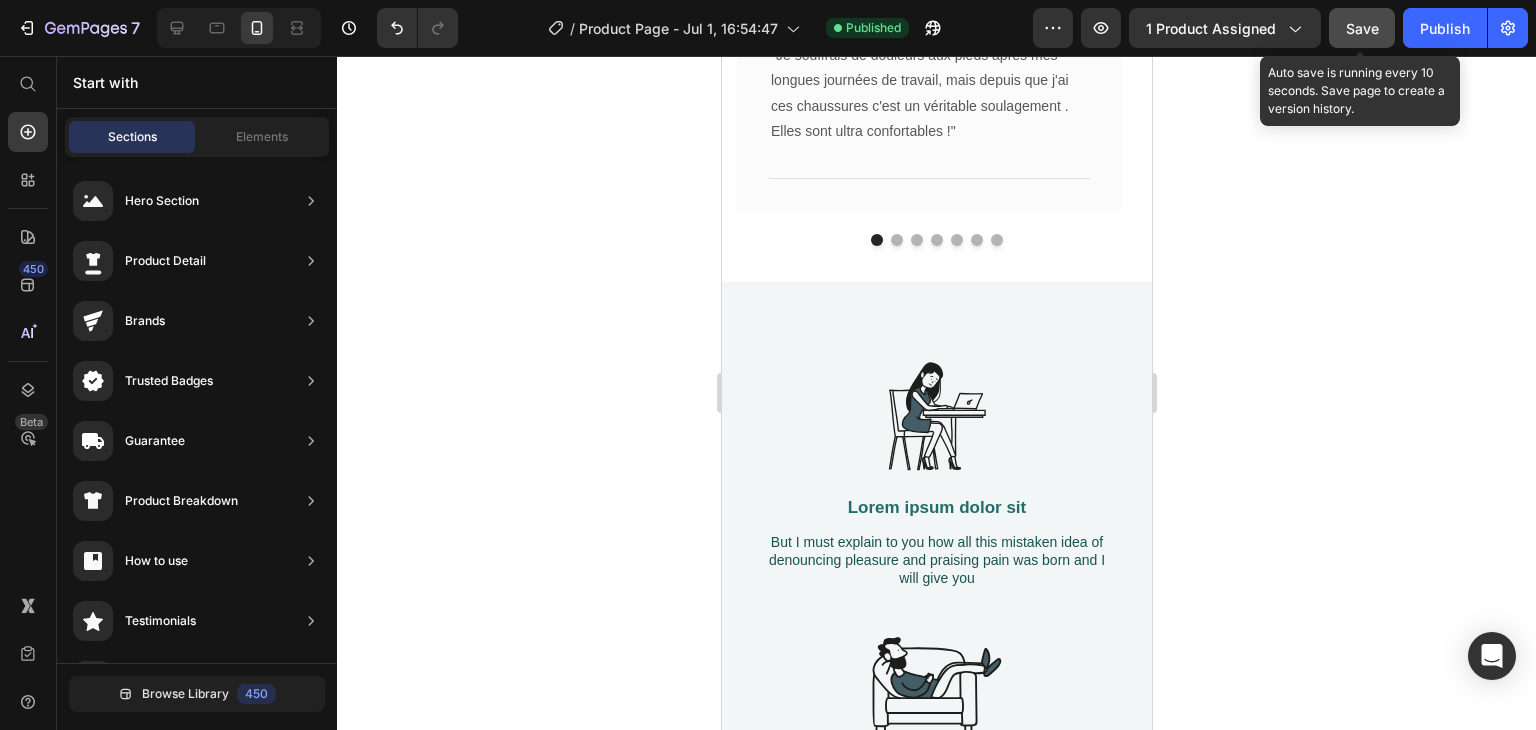 click on "Save" at bounding box center [1362, 28] 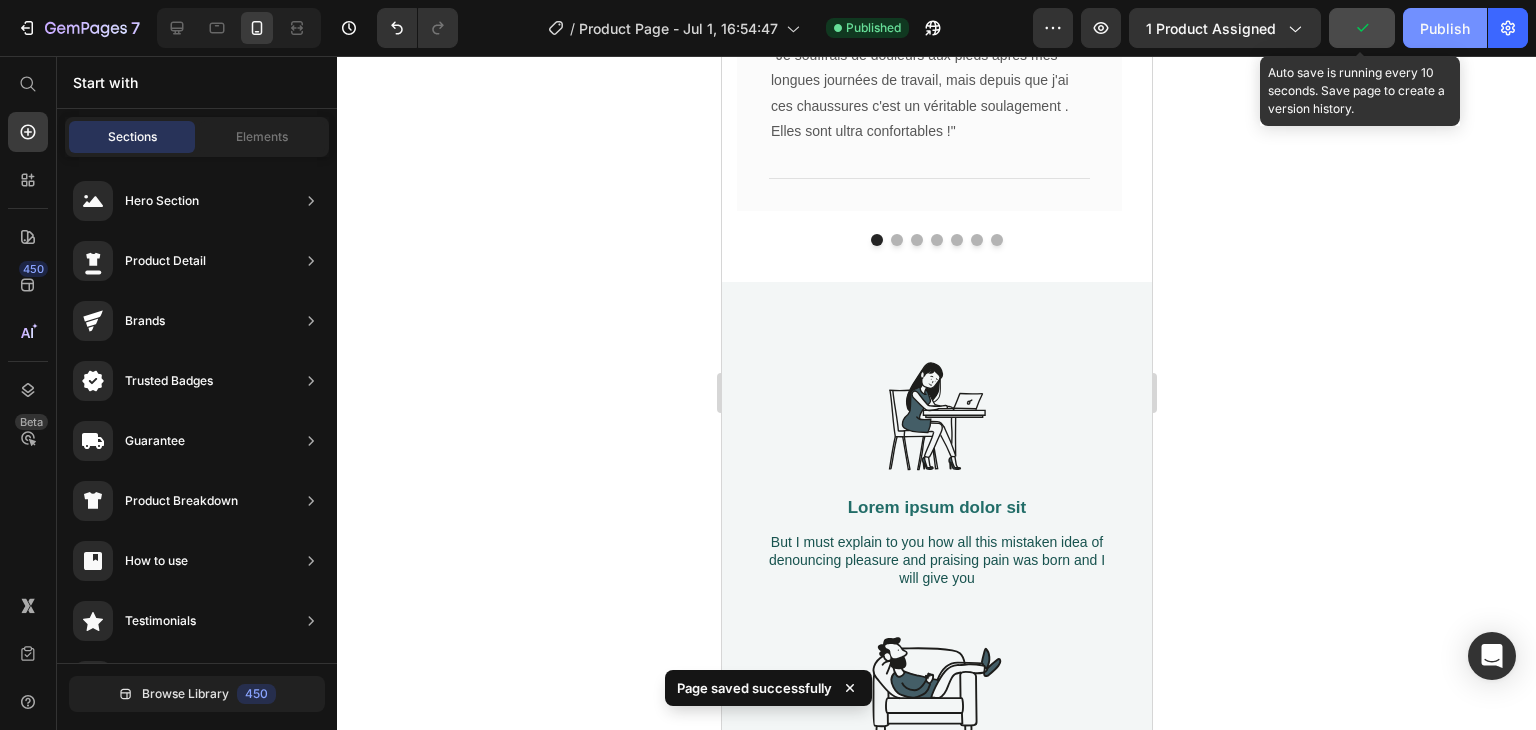 click on "Publish" at bounding box center [1445, 28] 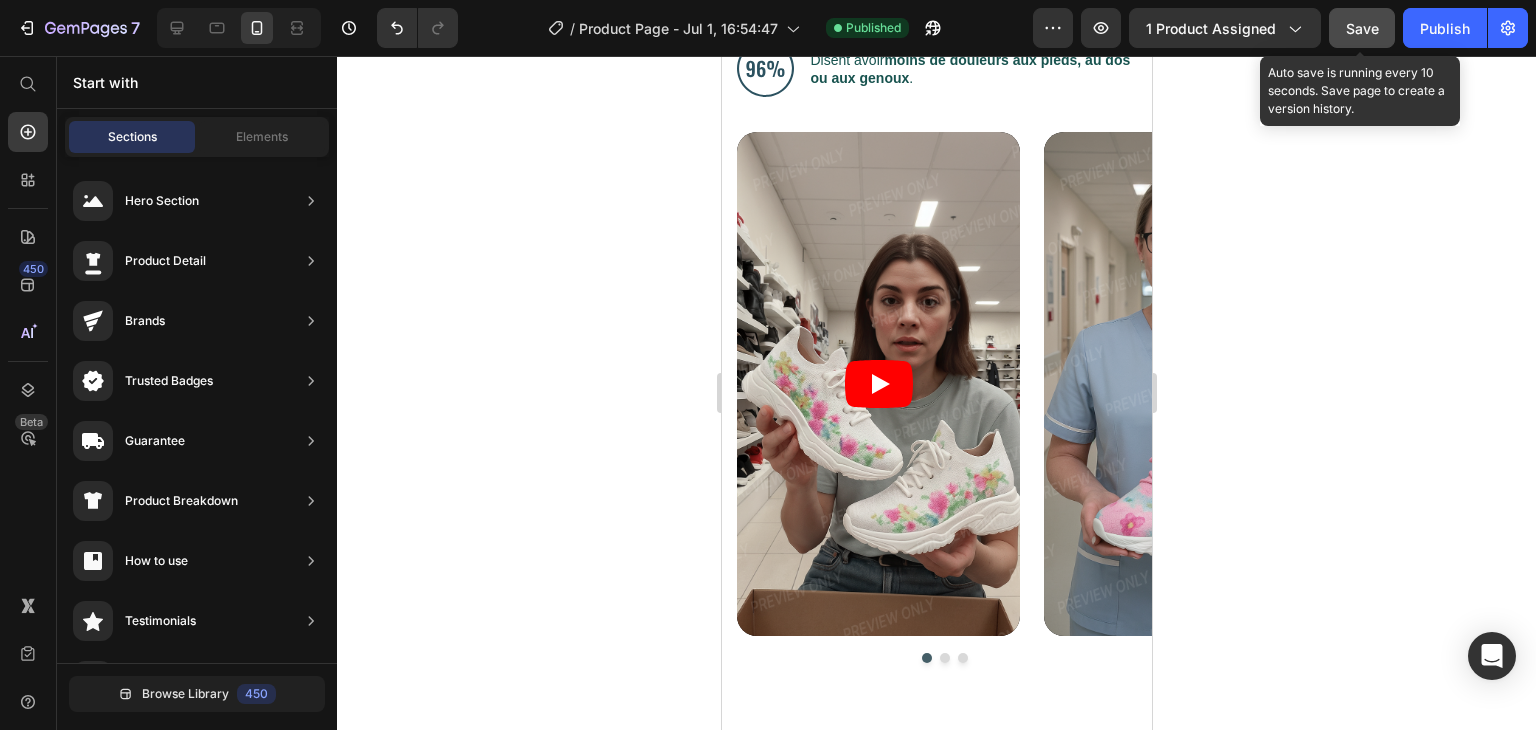 scroll, scrollTop: 2000, scrollLeft: 0, axis: vertical 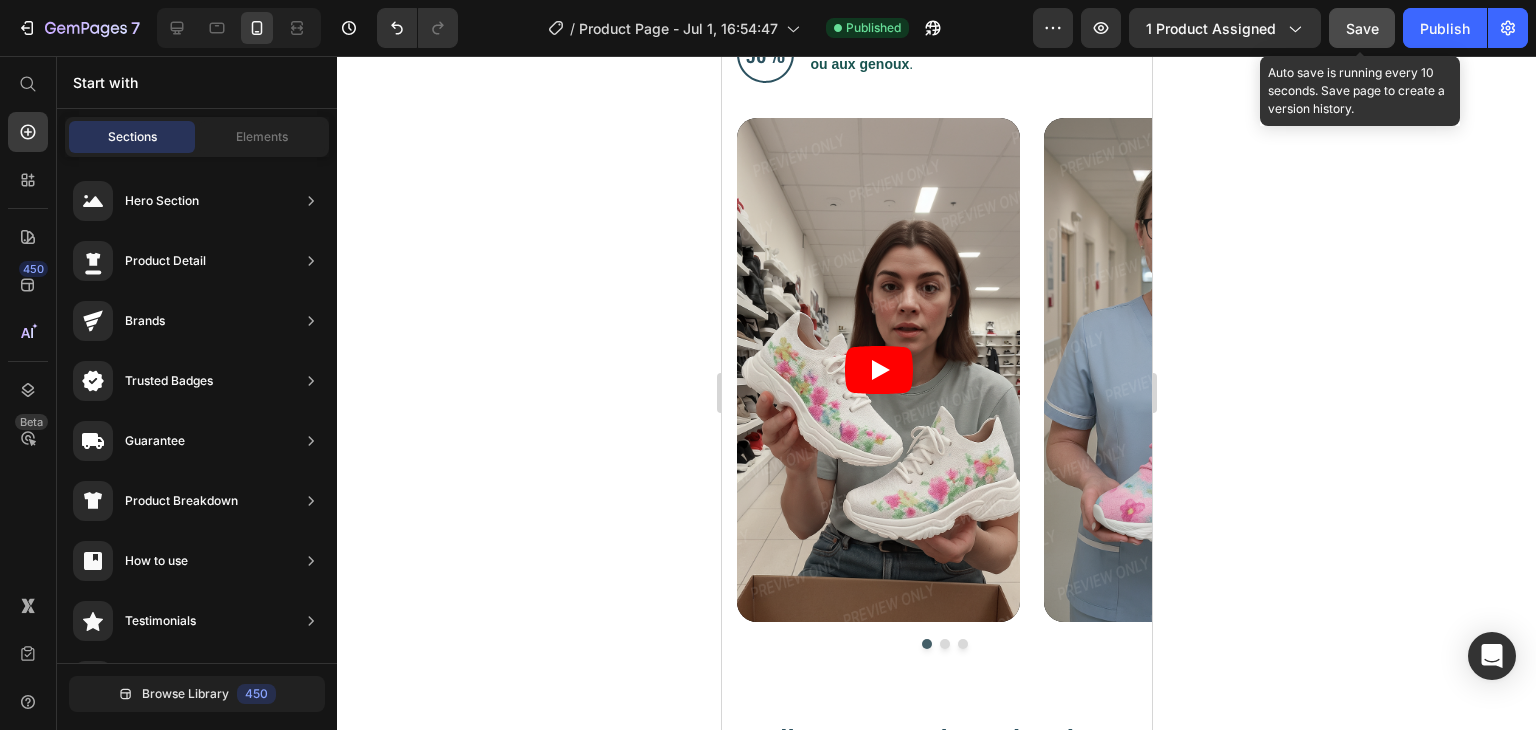 drag, startPoint x: 1141, startPoint y: 274, endPoint x: 1876, endPoint y: 273, distance: 735.0007 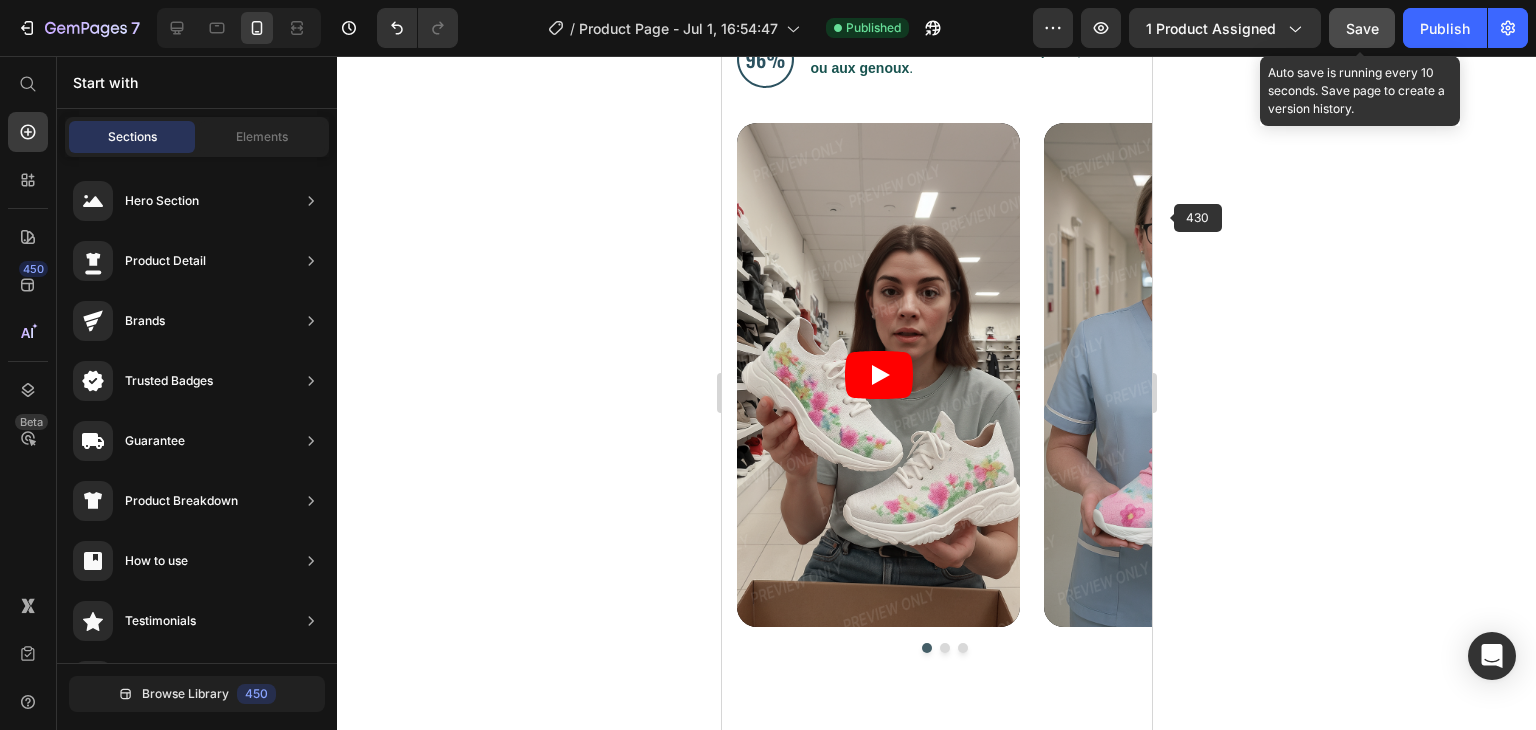 scroll, scrollTop: 2025, scrollLeft: 0, axis: vertical 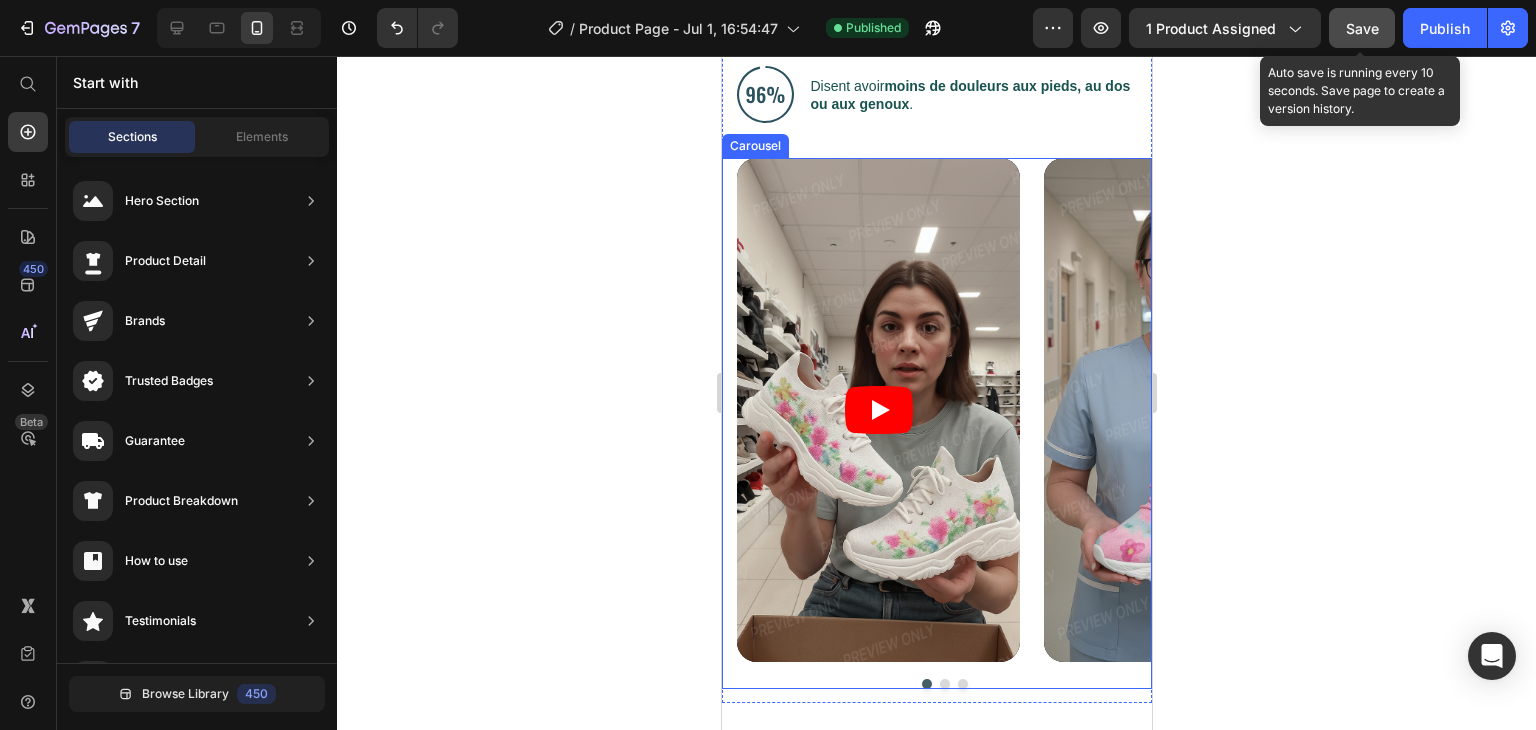 click on "Video Video Video" at bounding box center (943, 410) 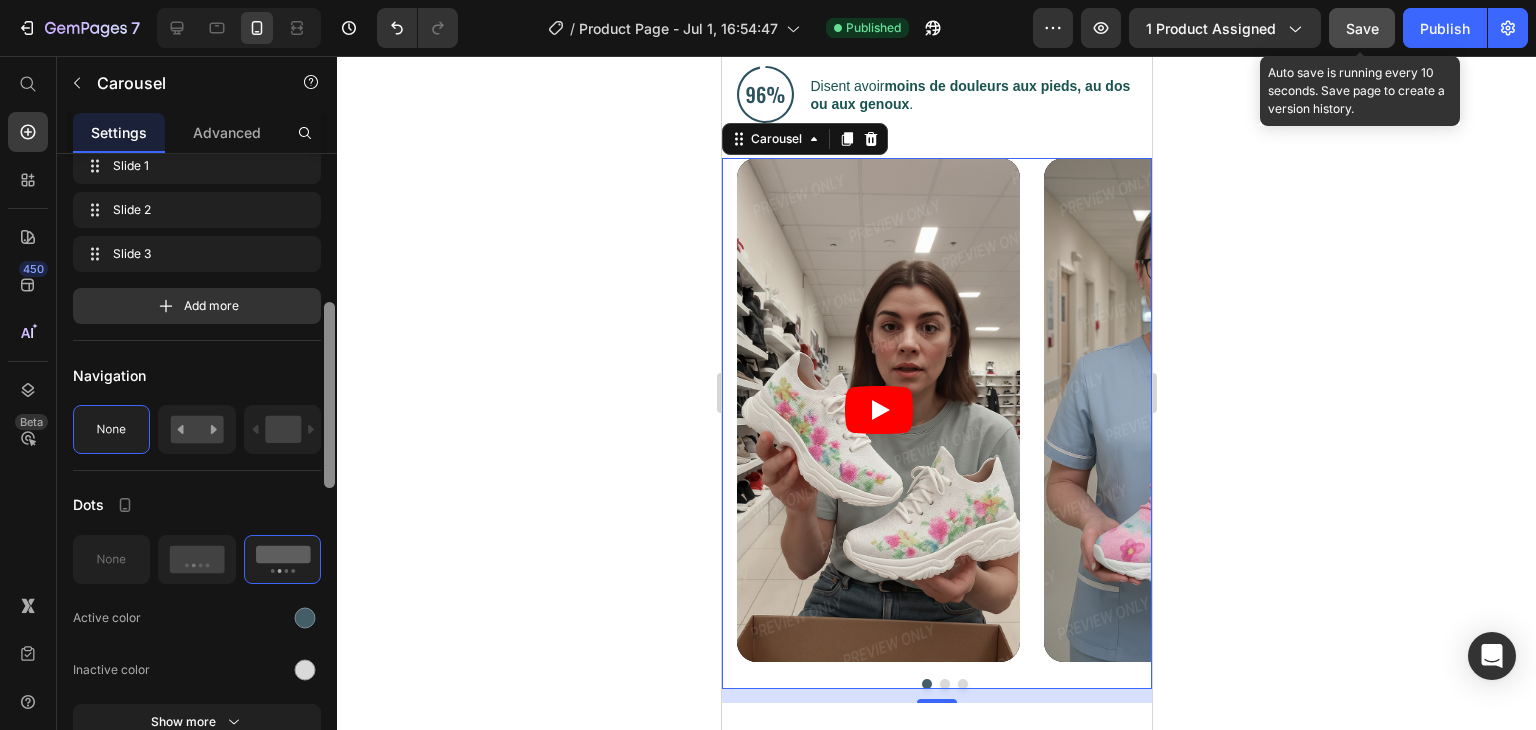 scroll, scrollTop: 493, scrollLeft: 0, axis: vertical 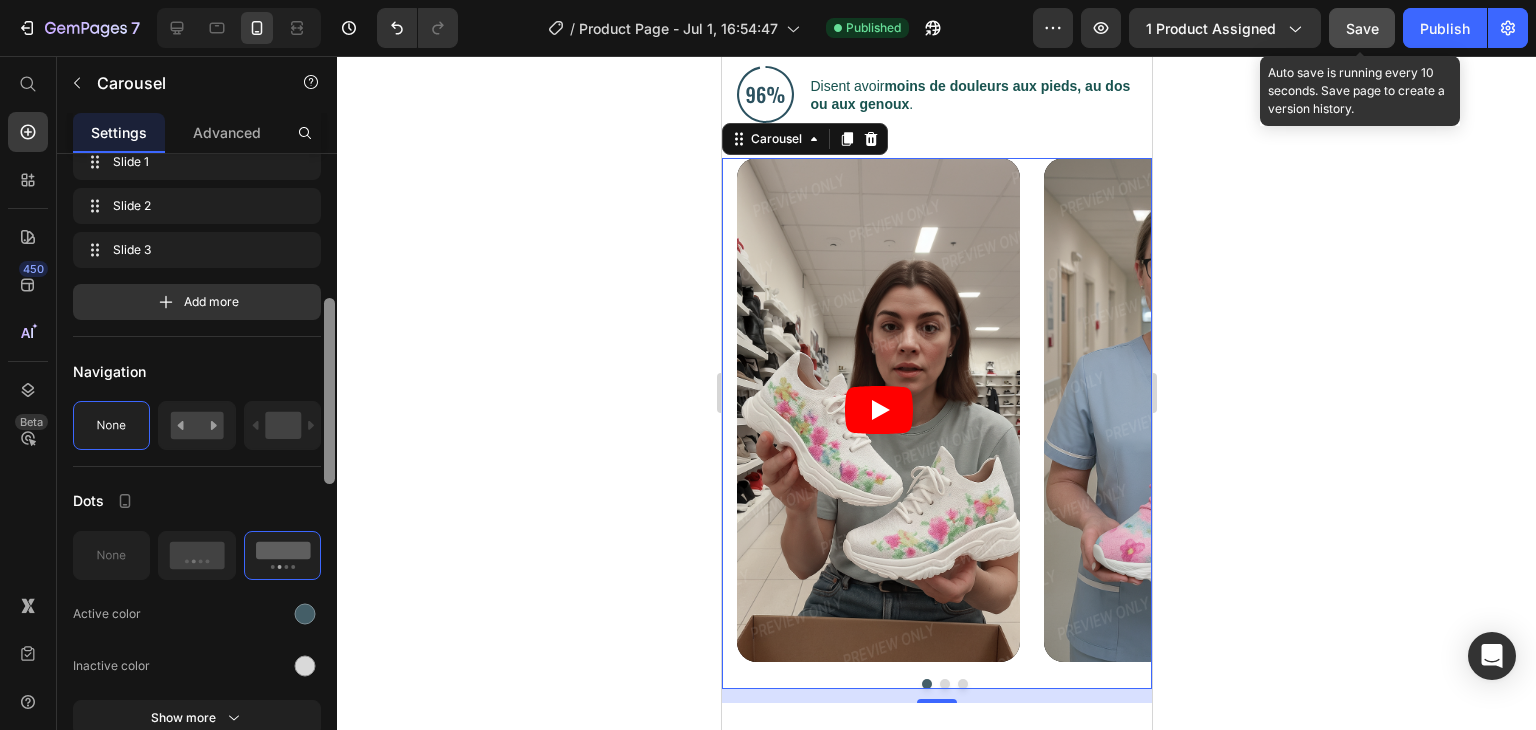 drag, startPoint x: 330, startPoint y: 213, endPoint x: 339, endPoint y: 358, distance: 145.27904 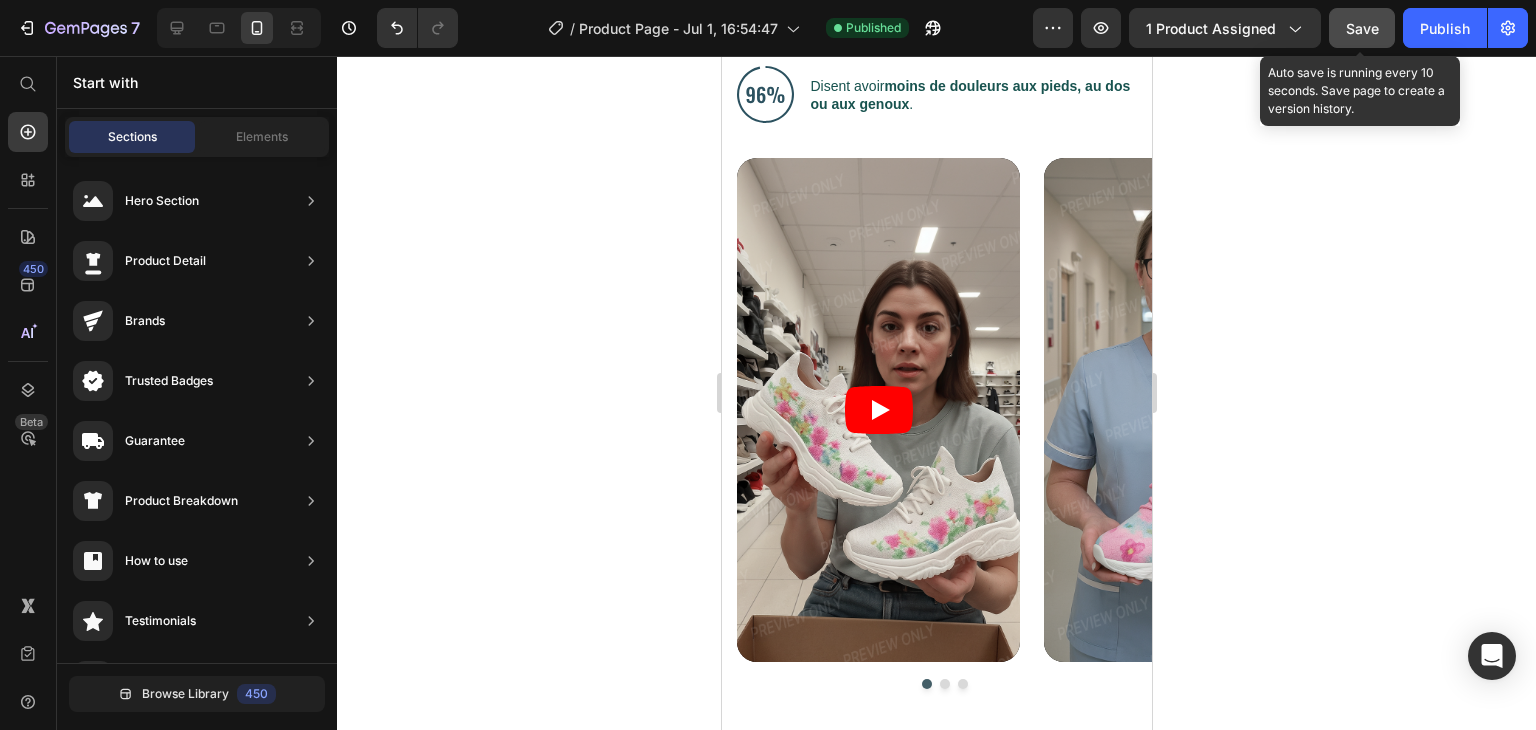 scroll, scrollTop: 1442, scrollLeft: 0, axis: vertical 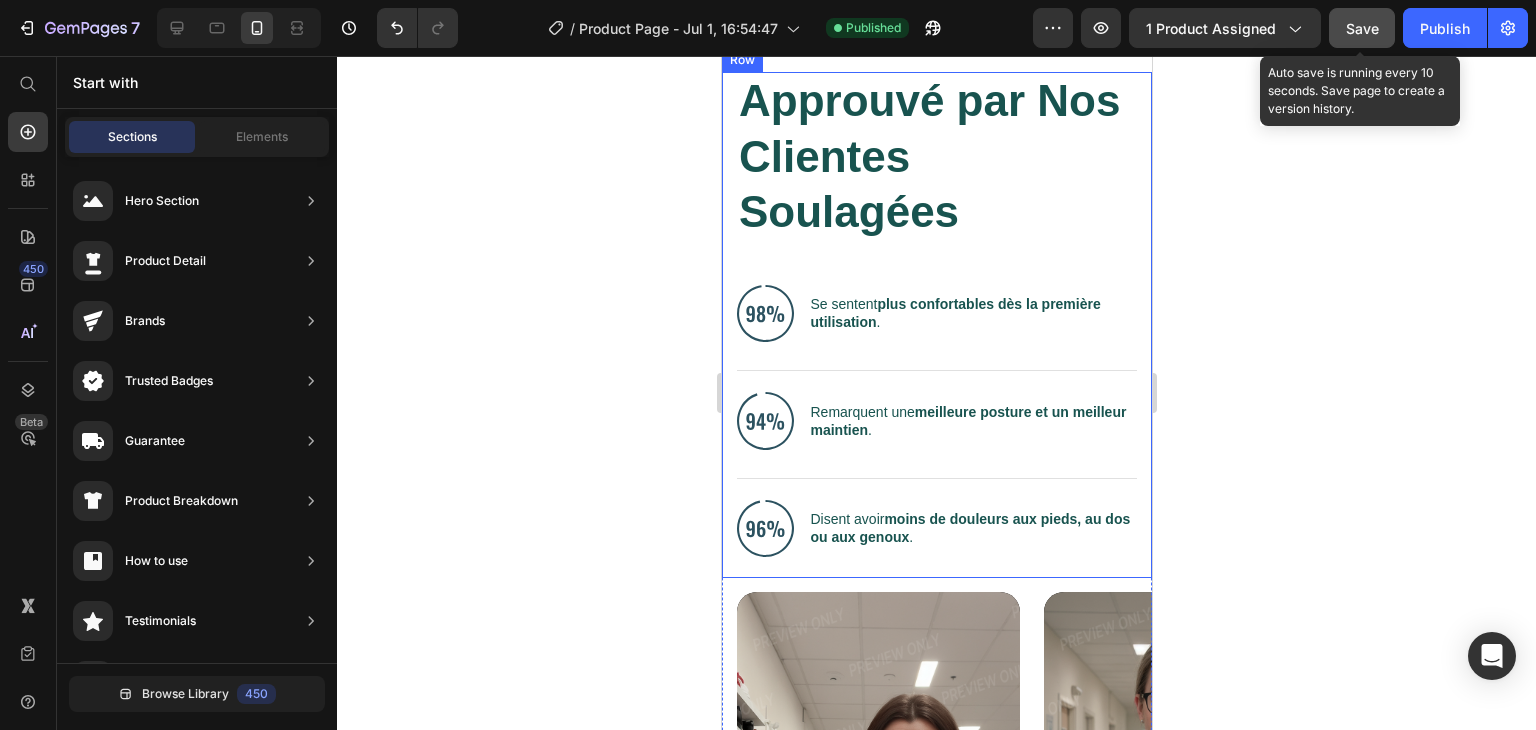 click on "Approuvé par Nos Clientes Soulagées Heading Image Se sentent  plus confortables dès la première utilisation . Text Block Advanced List Image Remarquent une  meilleure posture et un meilleur maintien . Text Block Advanced List Image Disent avoir  moins de douleurs aux pieds, au dos ou aux genoux . Text Block Advanced List Row" at bounding box center [936, 325] 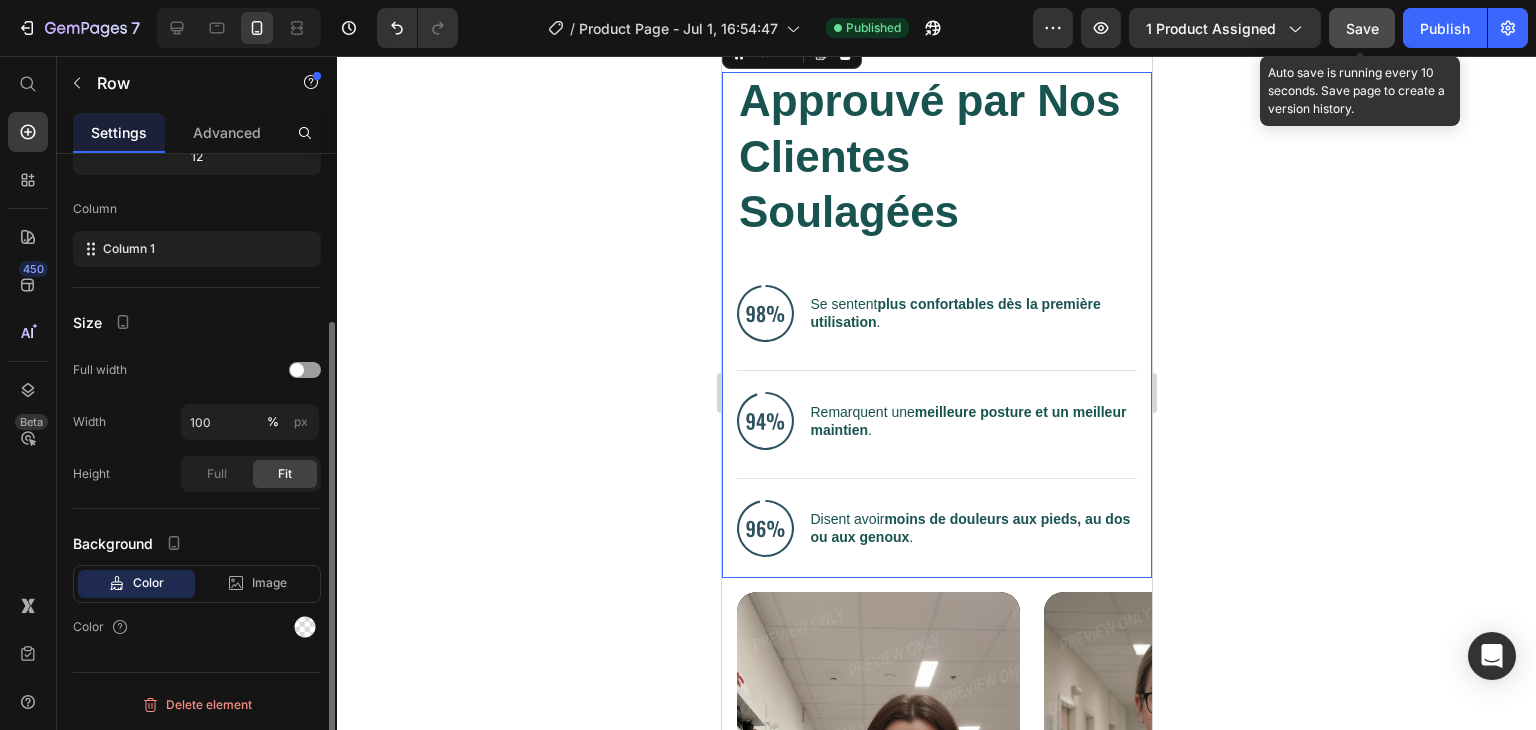 scroll, scrollTop: 0, scrollLeft: 0, axis: both 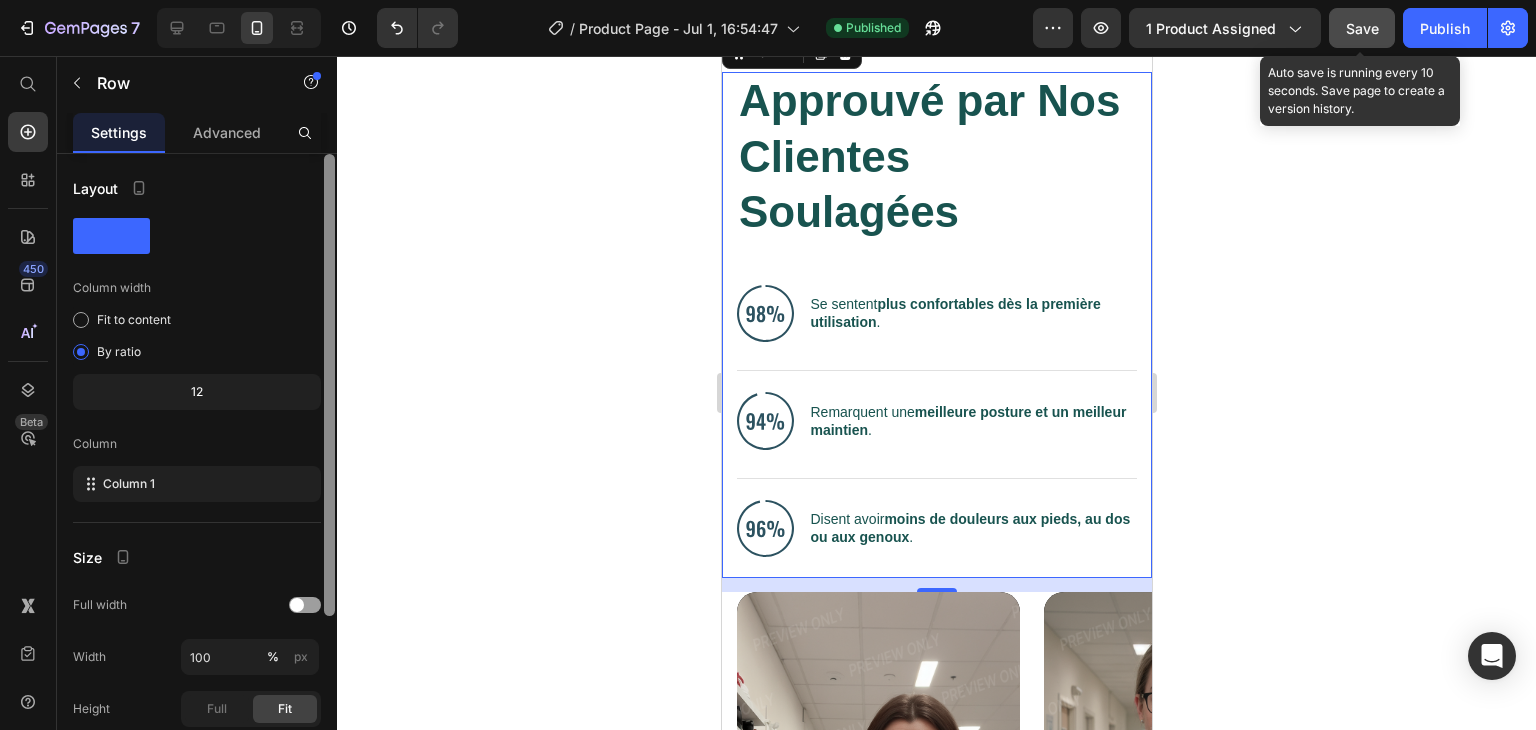 drag, startPoint x: 327, startPoint y: 260, endPoint x: 349, endPoint y: 198, distance: 65.78754 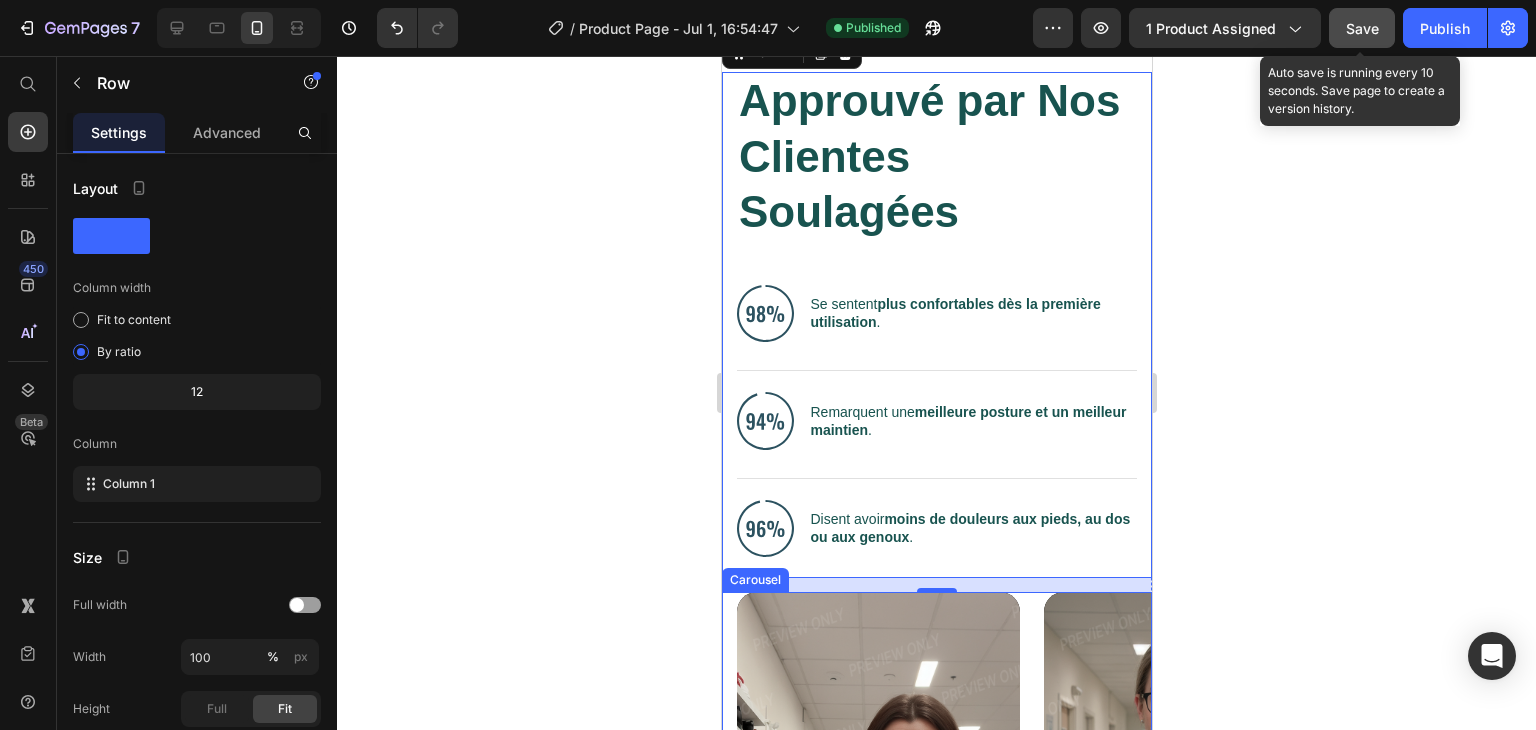 click on "Video Video Video Carousel" at bounding box center (936, 857) 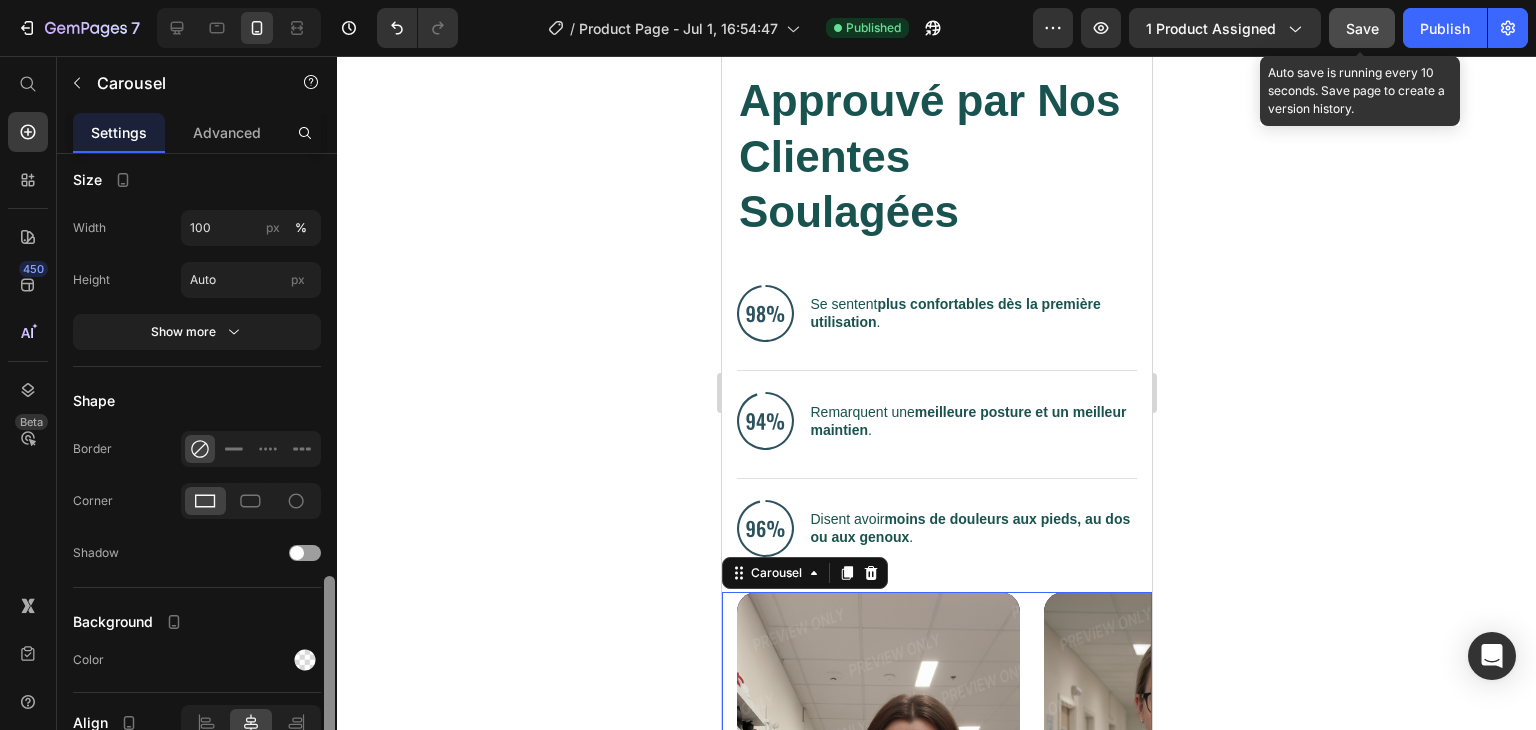 scroll, scrollTop: 1432, scrollLeft: 0, axis: vertical 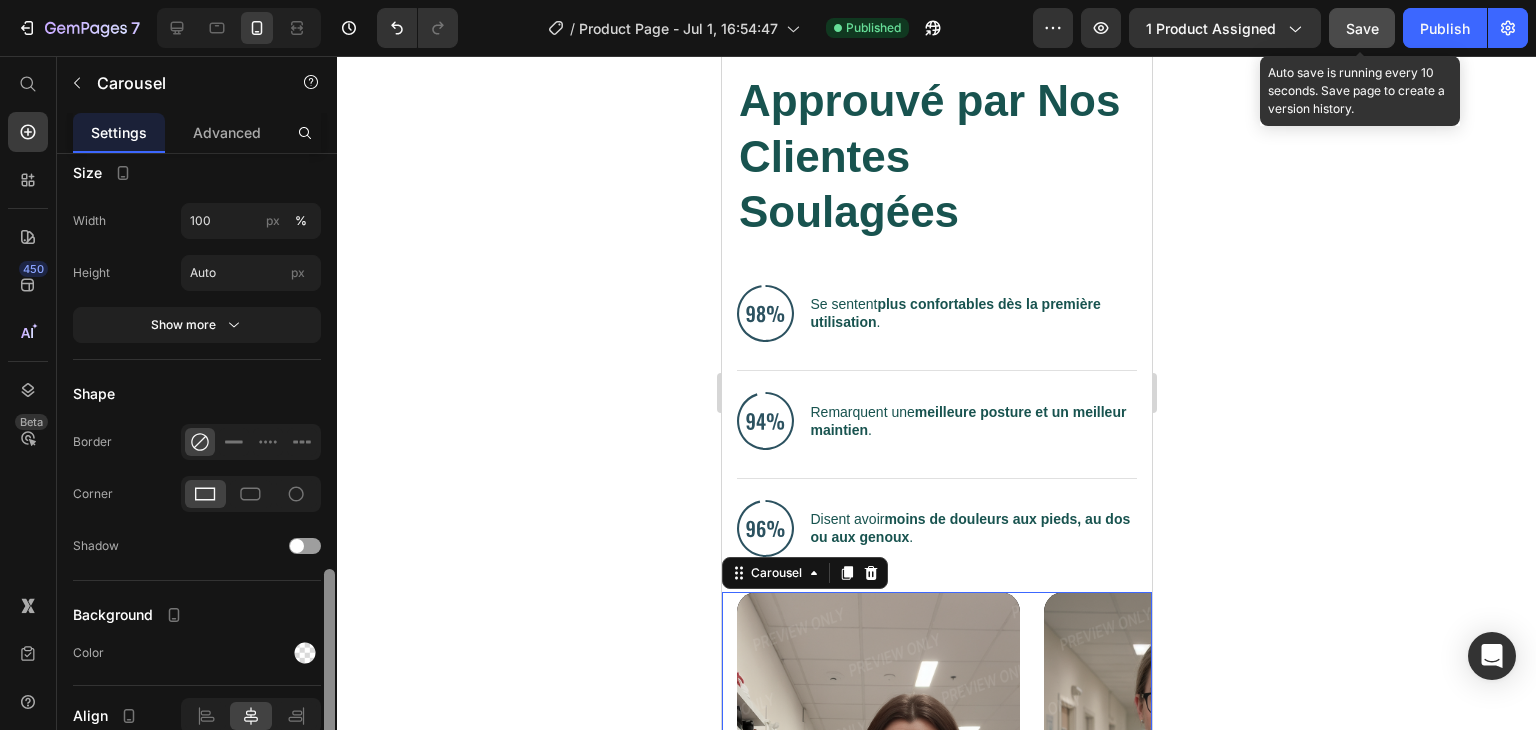 drag, startPoint x: 325, startPoint y: 321, endPoint x: 360, endPoint y: 743, distance: 423.44894 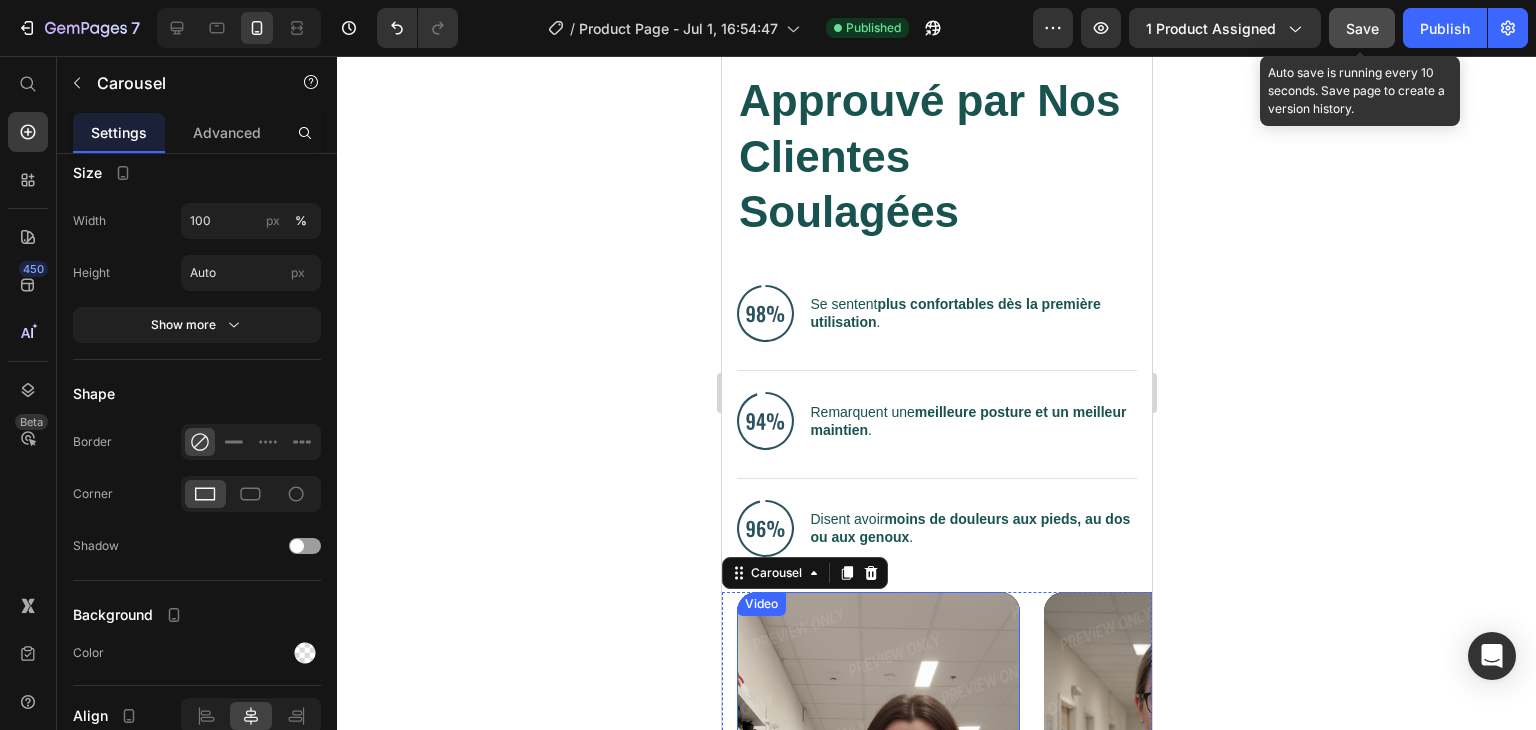 click at bounding box center [877, 844] 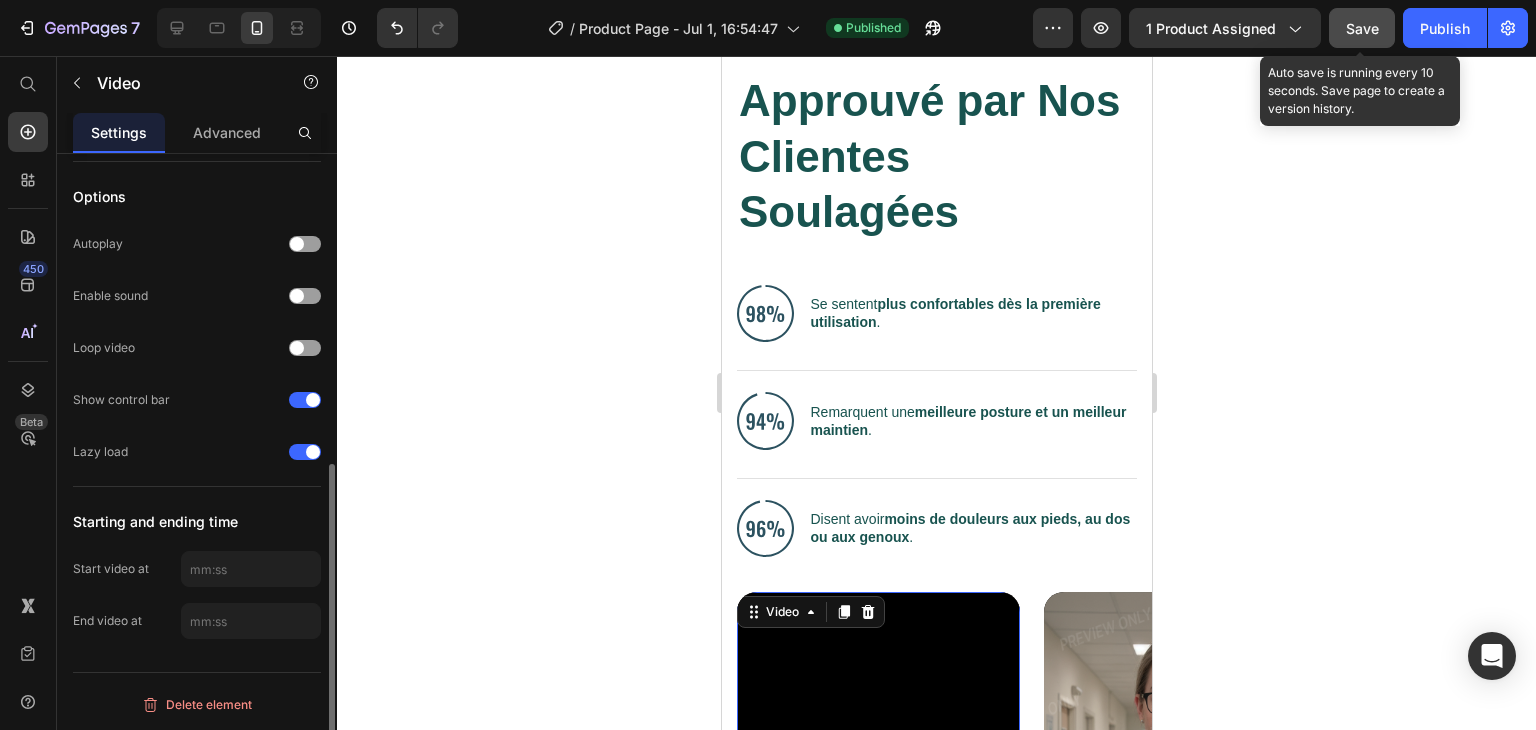 scroll, scrollTop: 0, scrollLeft: 0, axis: both 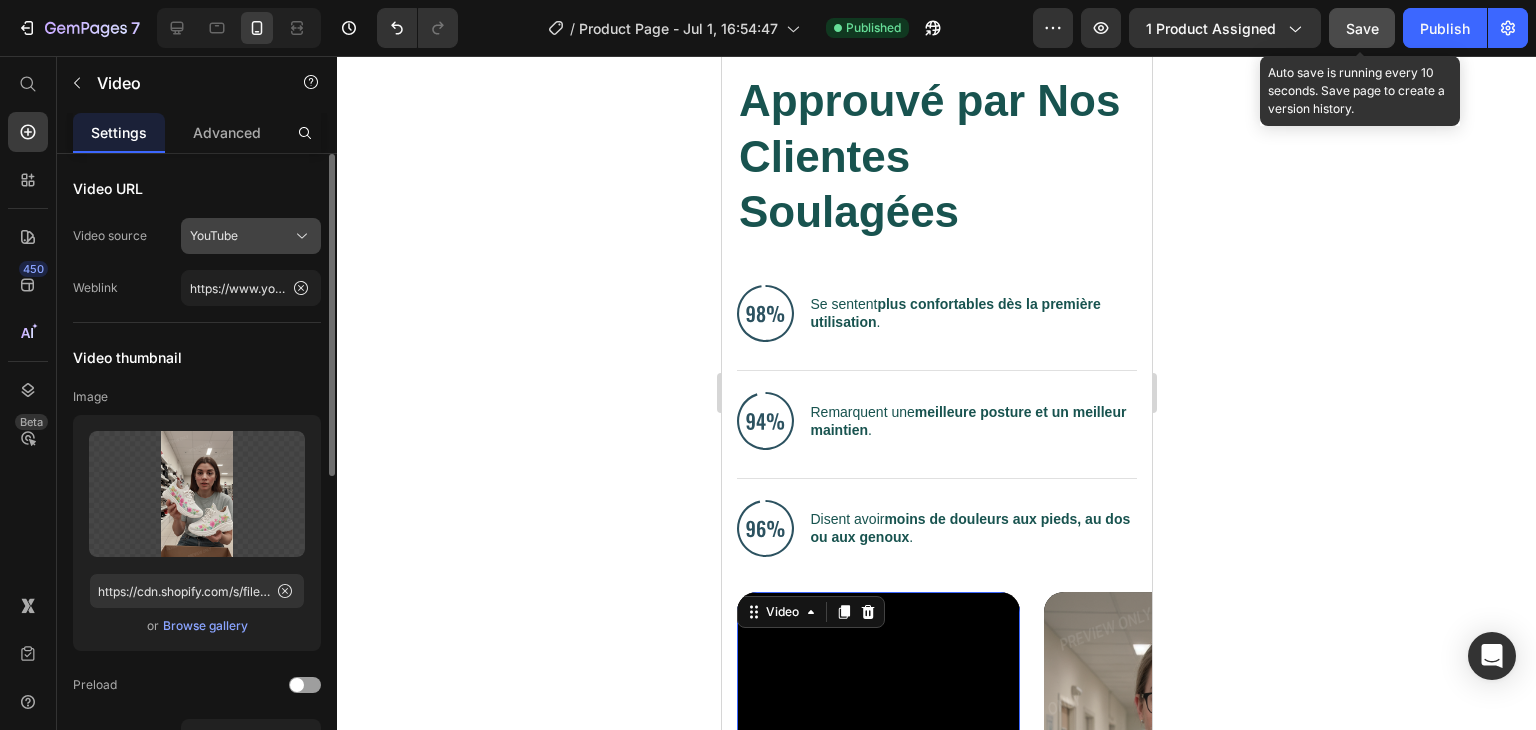 click on "YouTube" at bounding box center (251, 236) 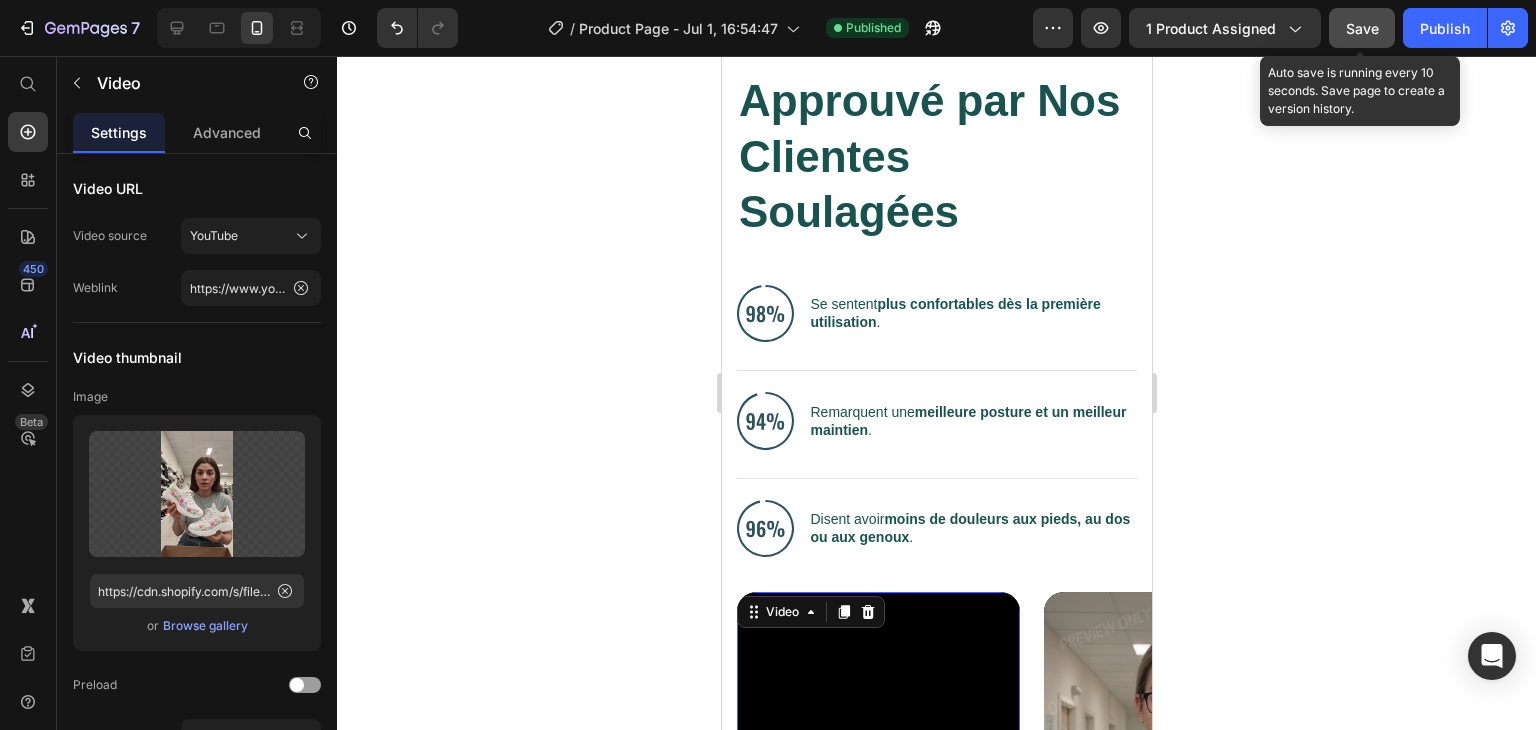 click 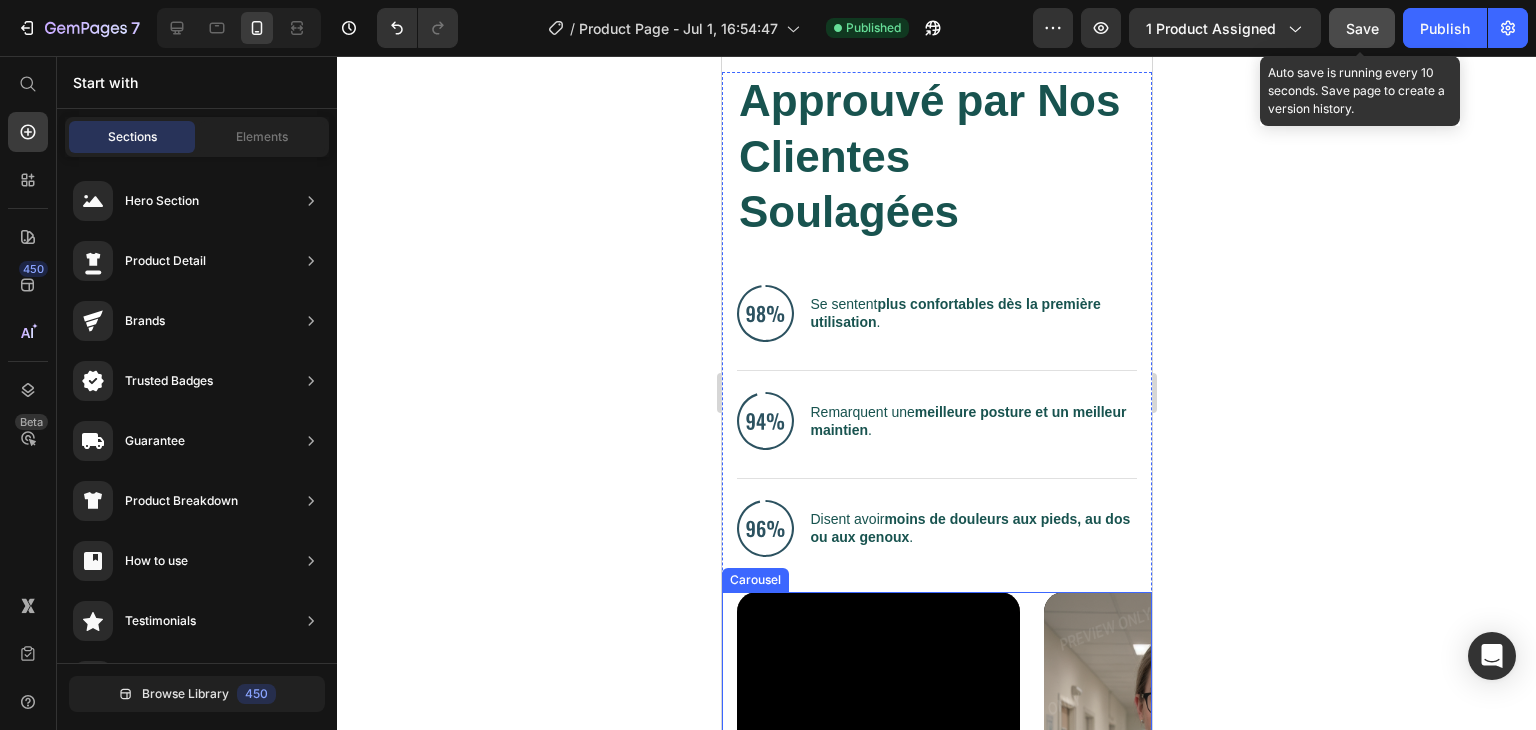 click on "Video Video Video Carousel" at bounding box center [936, 857] 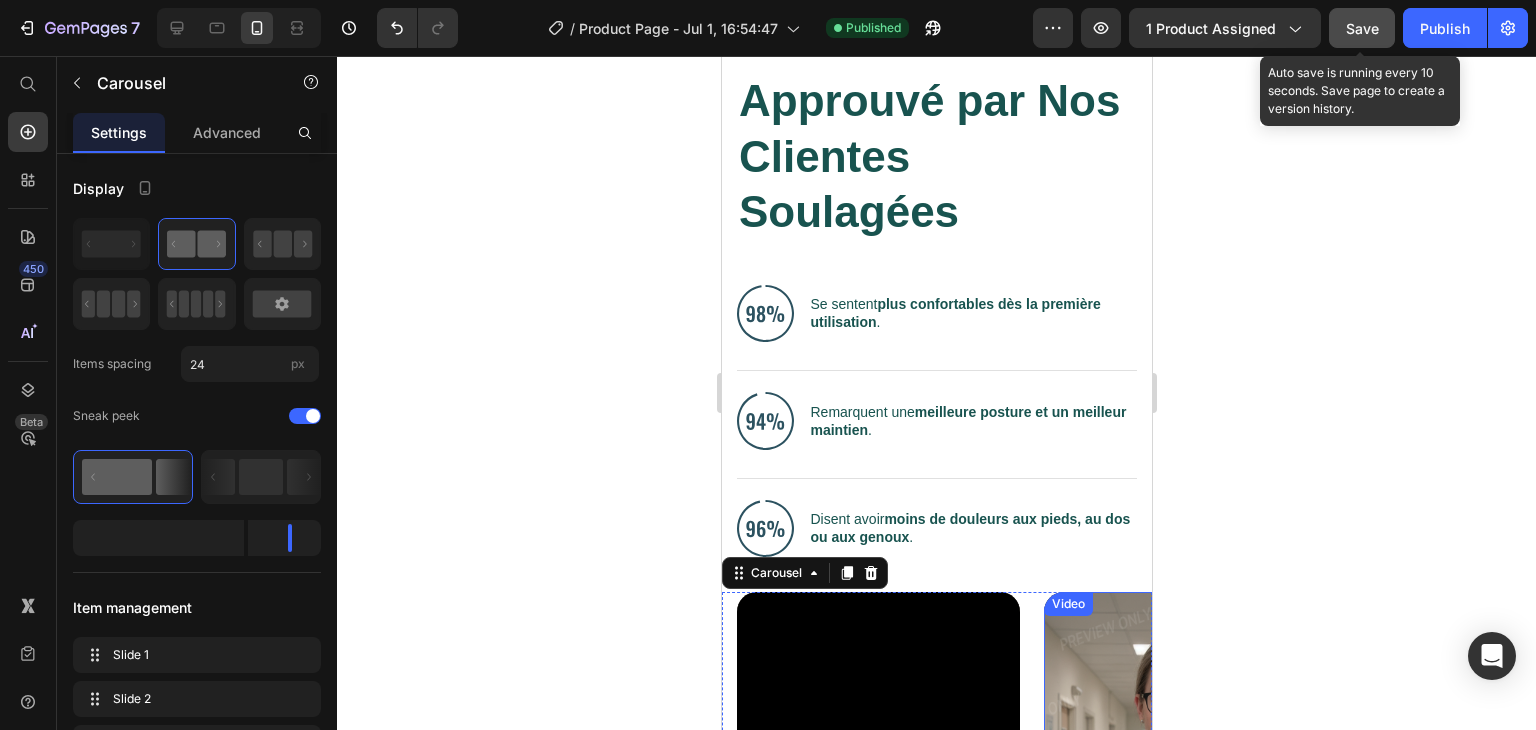 click at bounding box center (1184, 844) 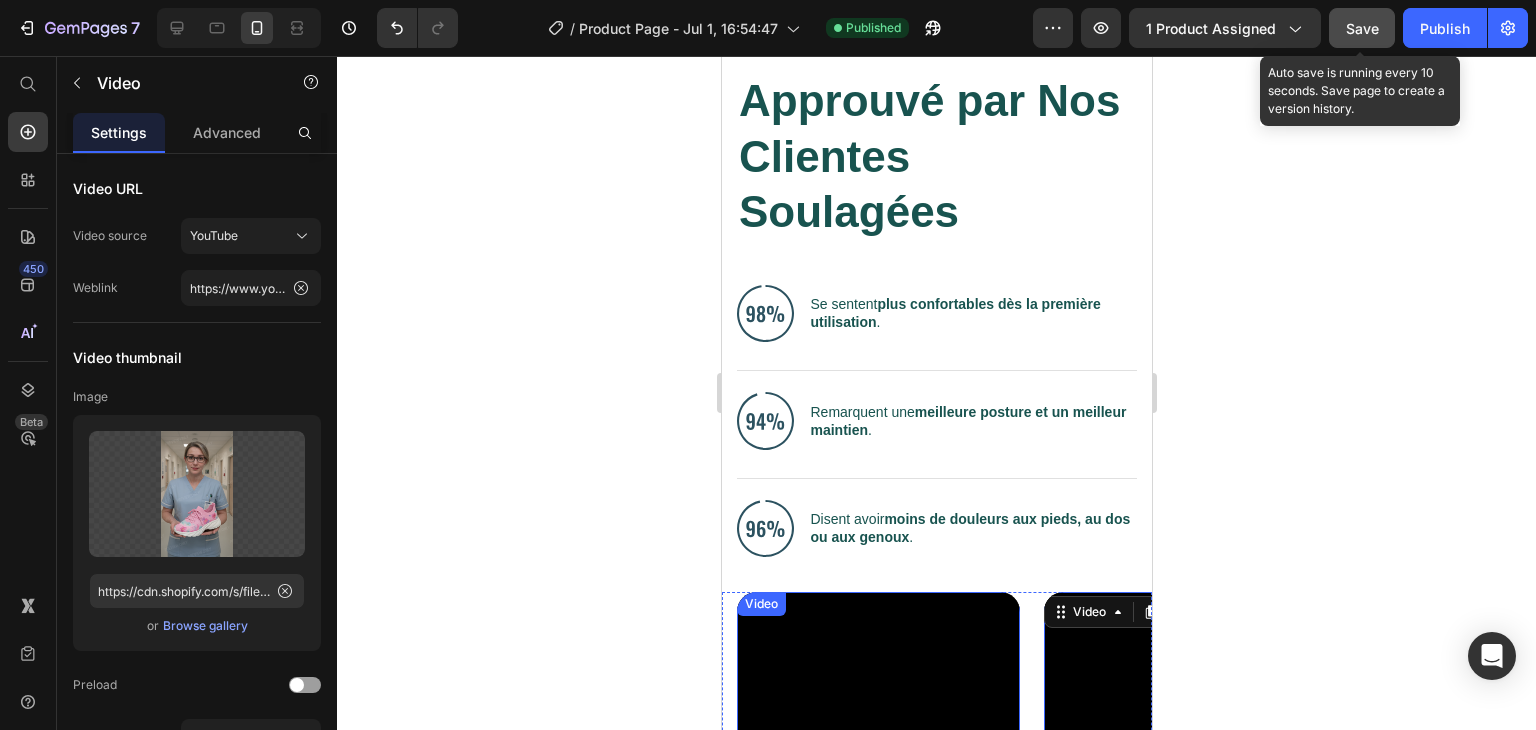 scroll, scrollTop: 2038, scrollLeft: 0, axis: vertical 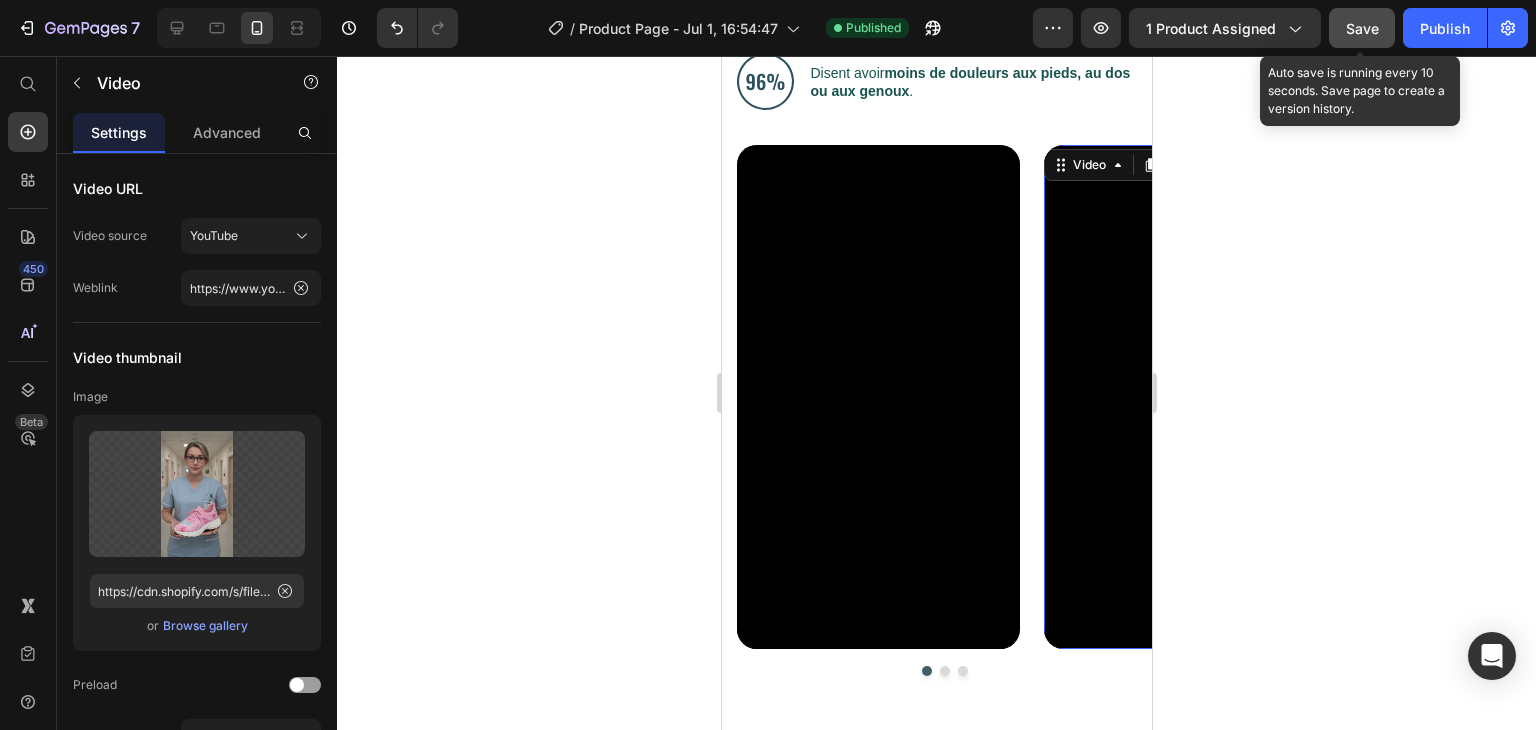 click 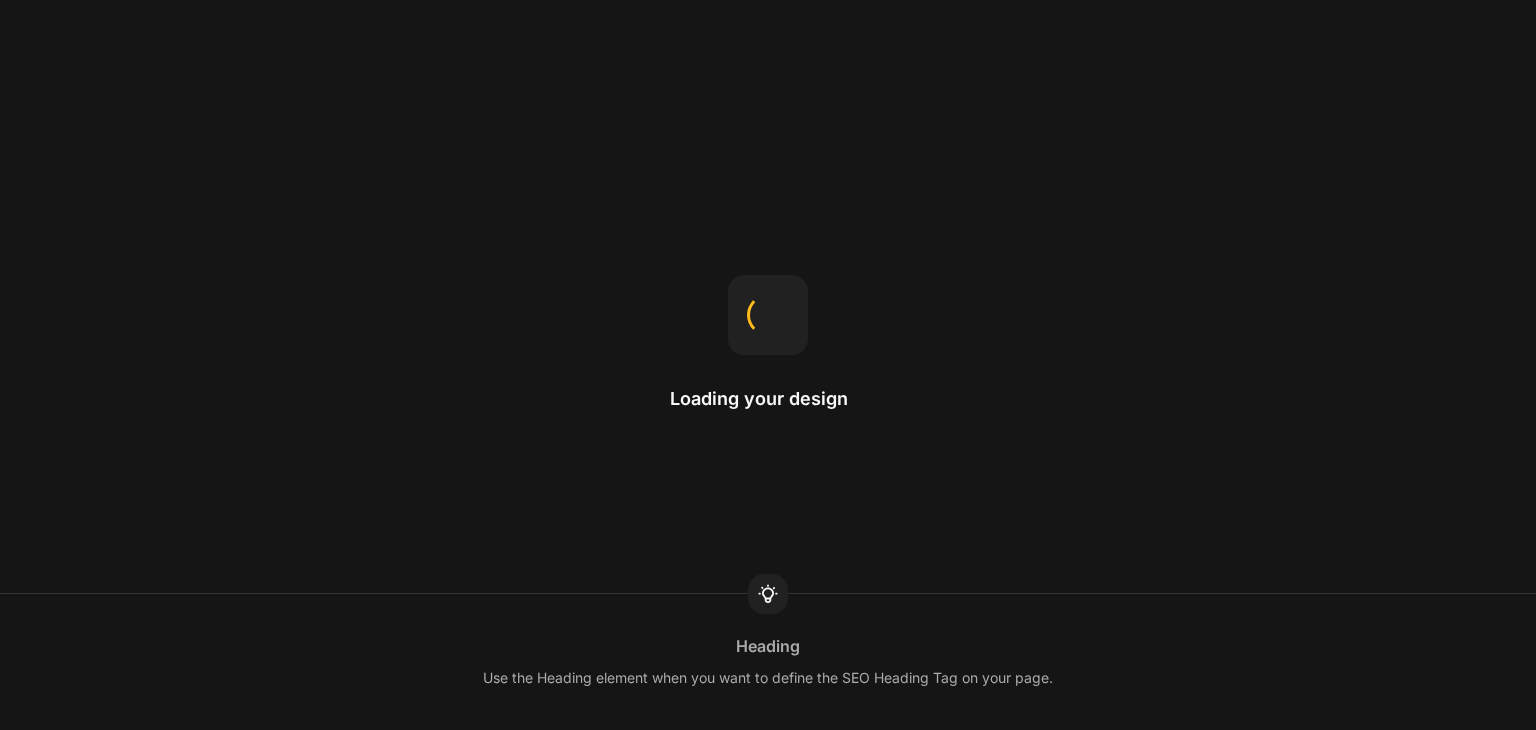 scroll, scrollTop: 0, scrollLeft: 0, axis: both 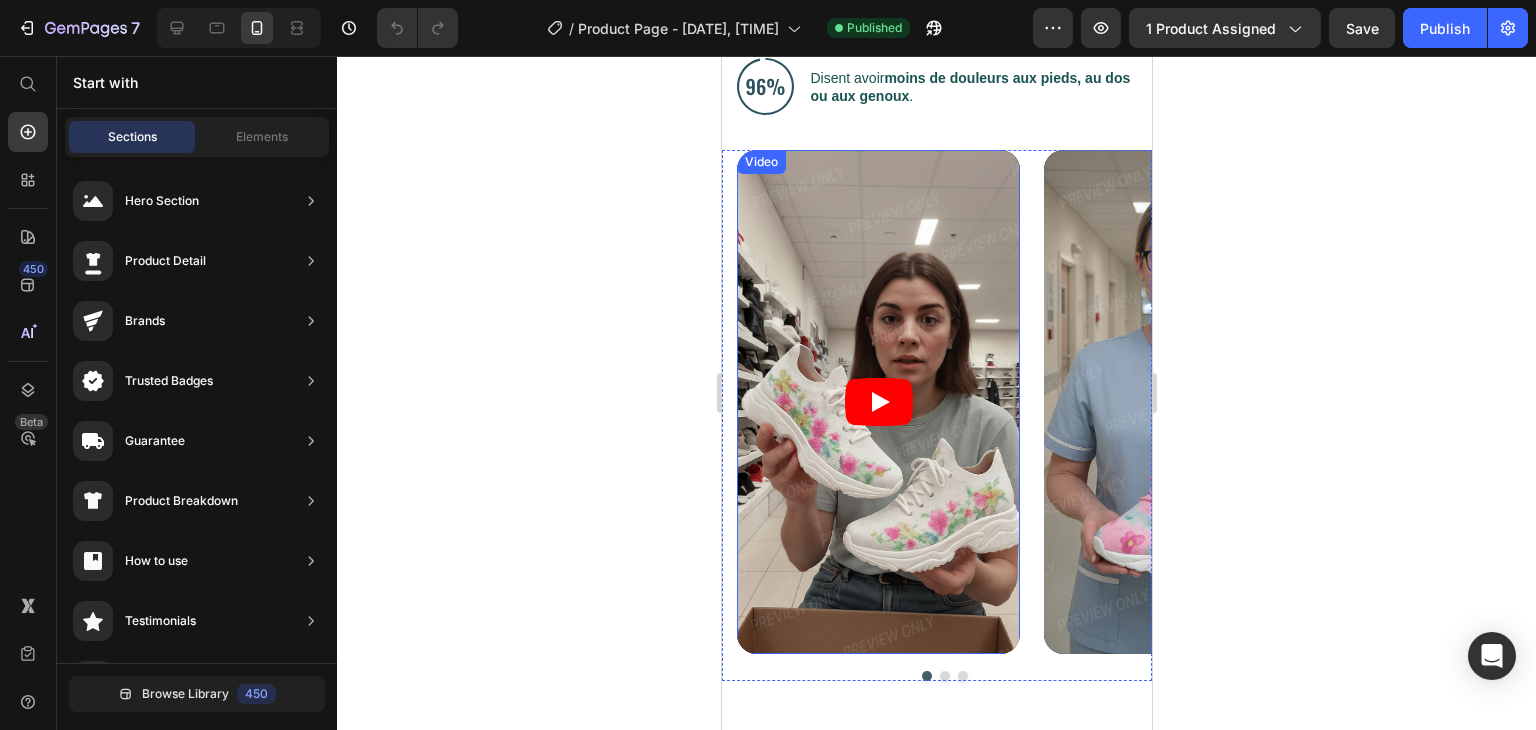 click at bounding box center [877, 402] 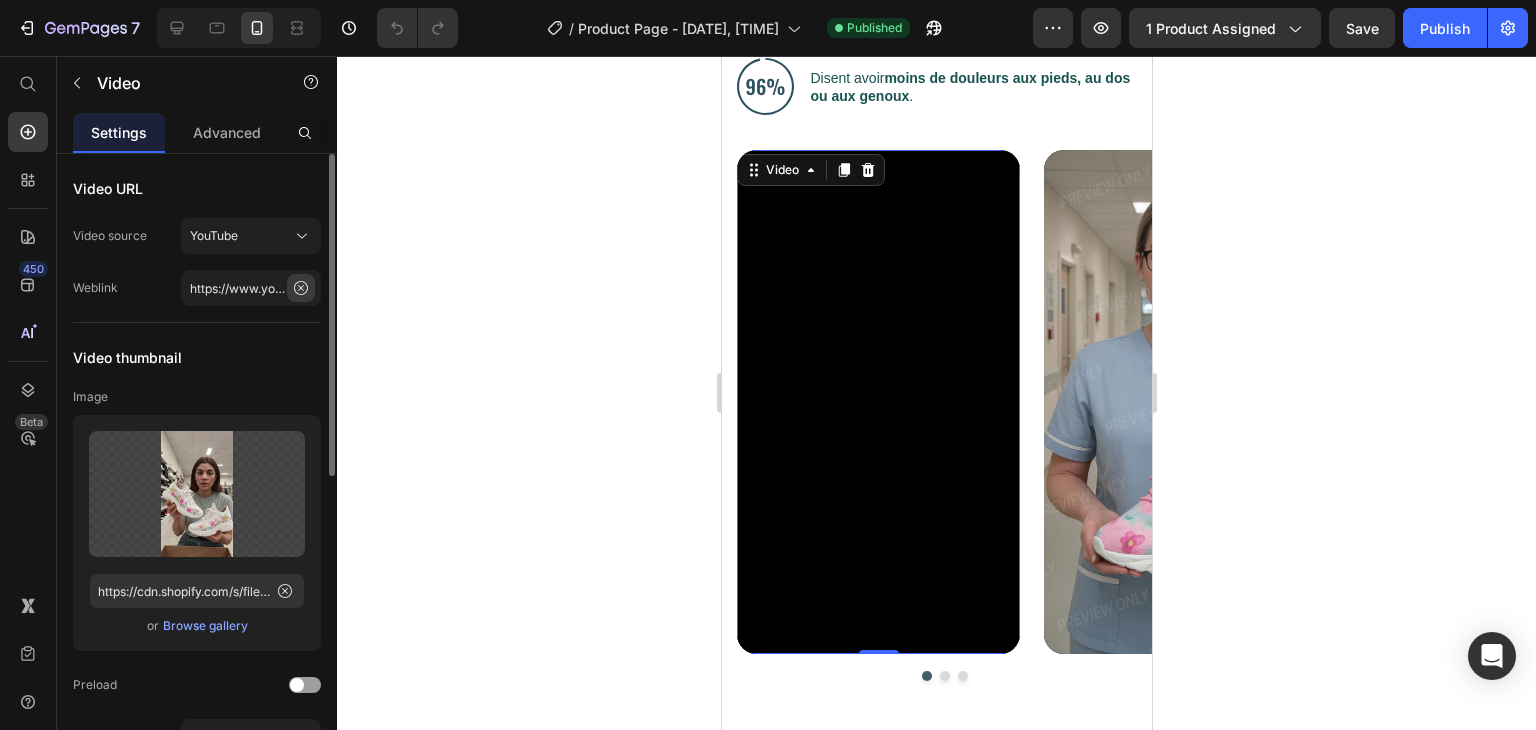 click 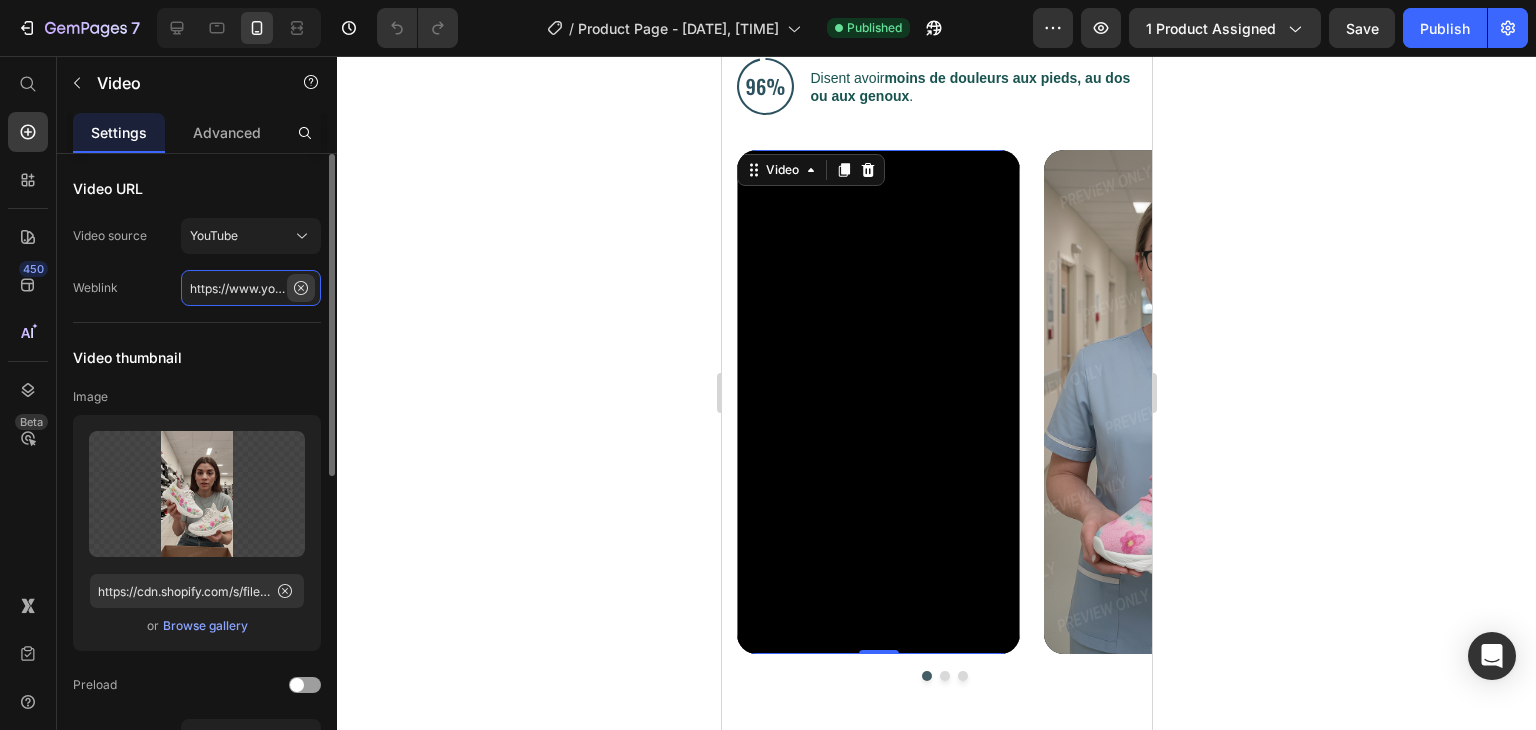 type 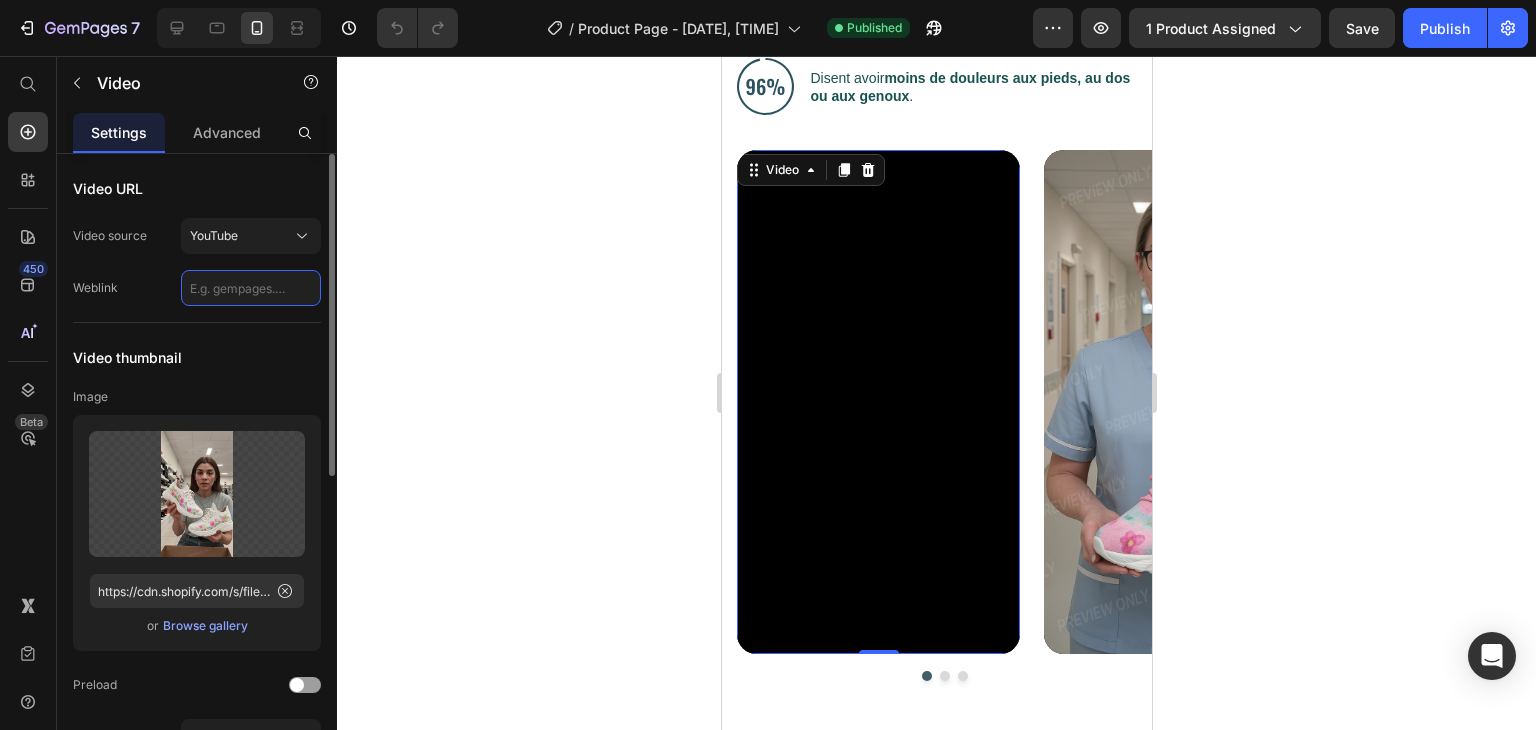 scroll, scrollTop: 0, scrollLeft: 0, axis: both 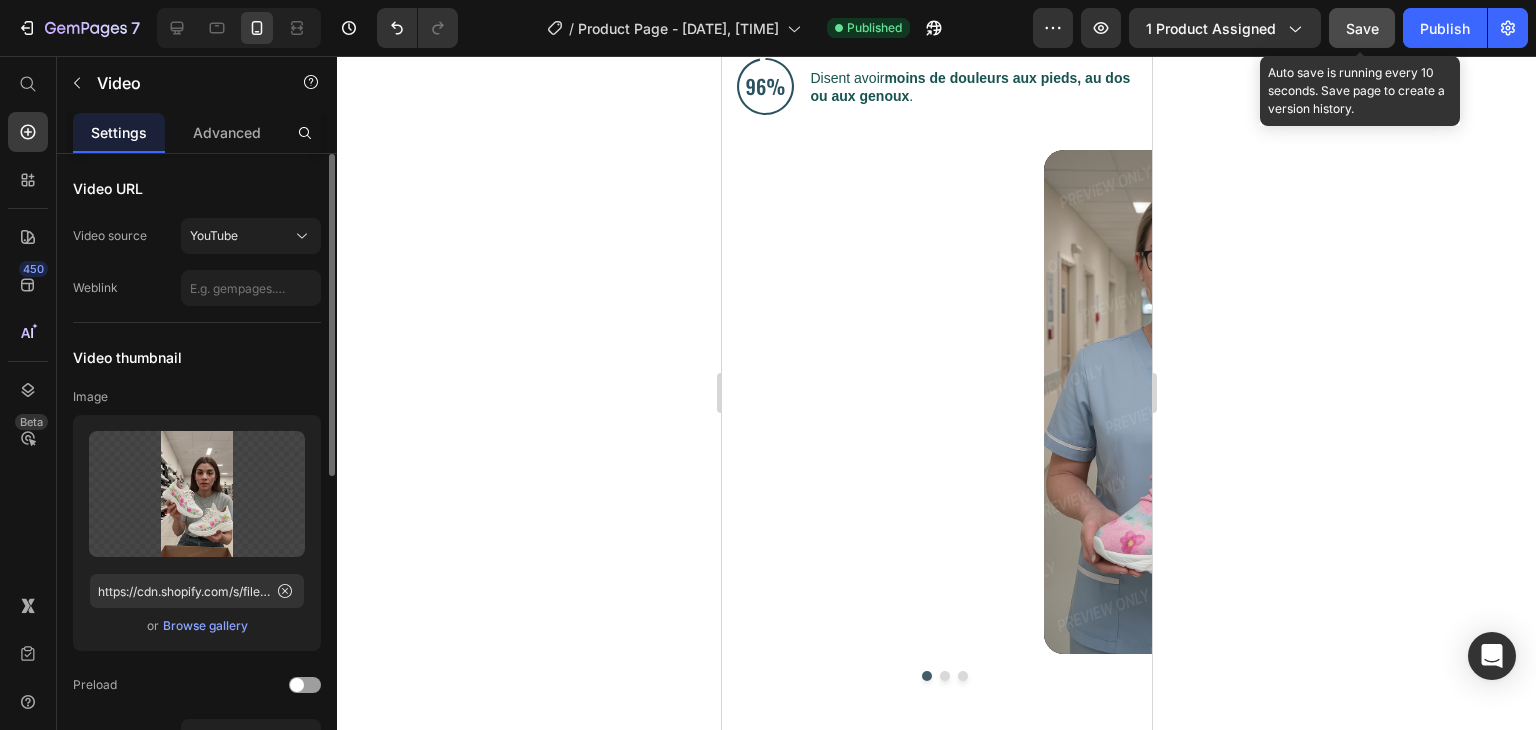 click on "Save" at bounding box center (1362, 28) 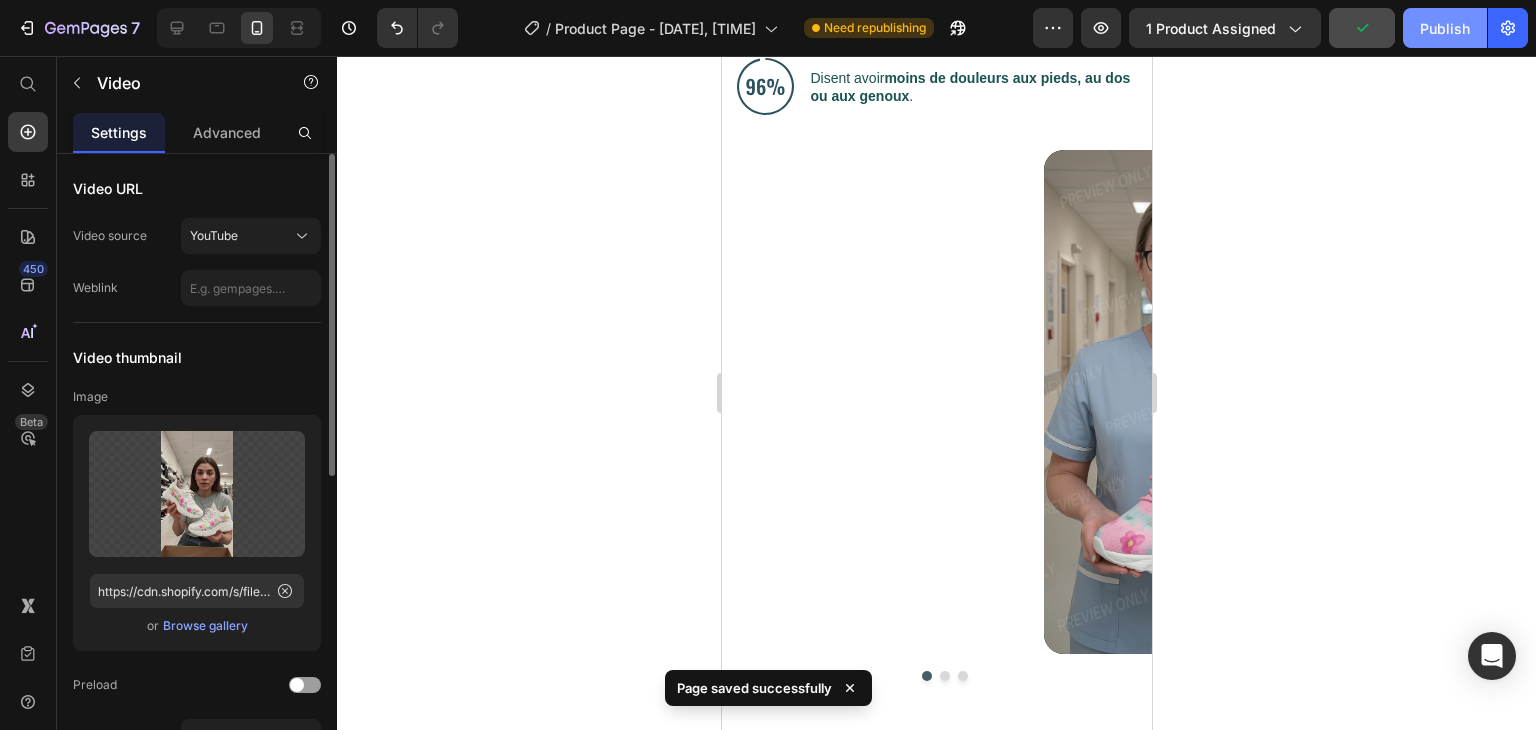 click on "Publish" at bounding box center (1445, 28) 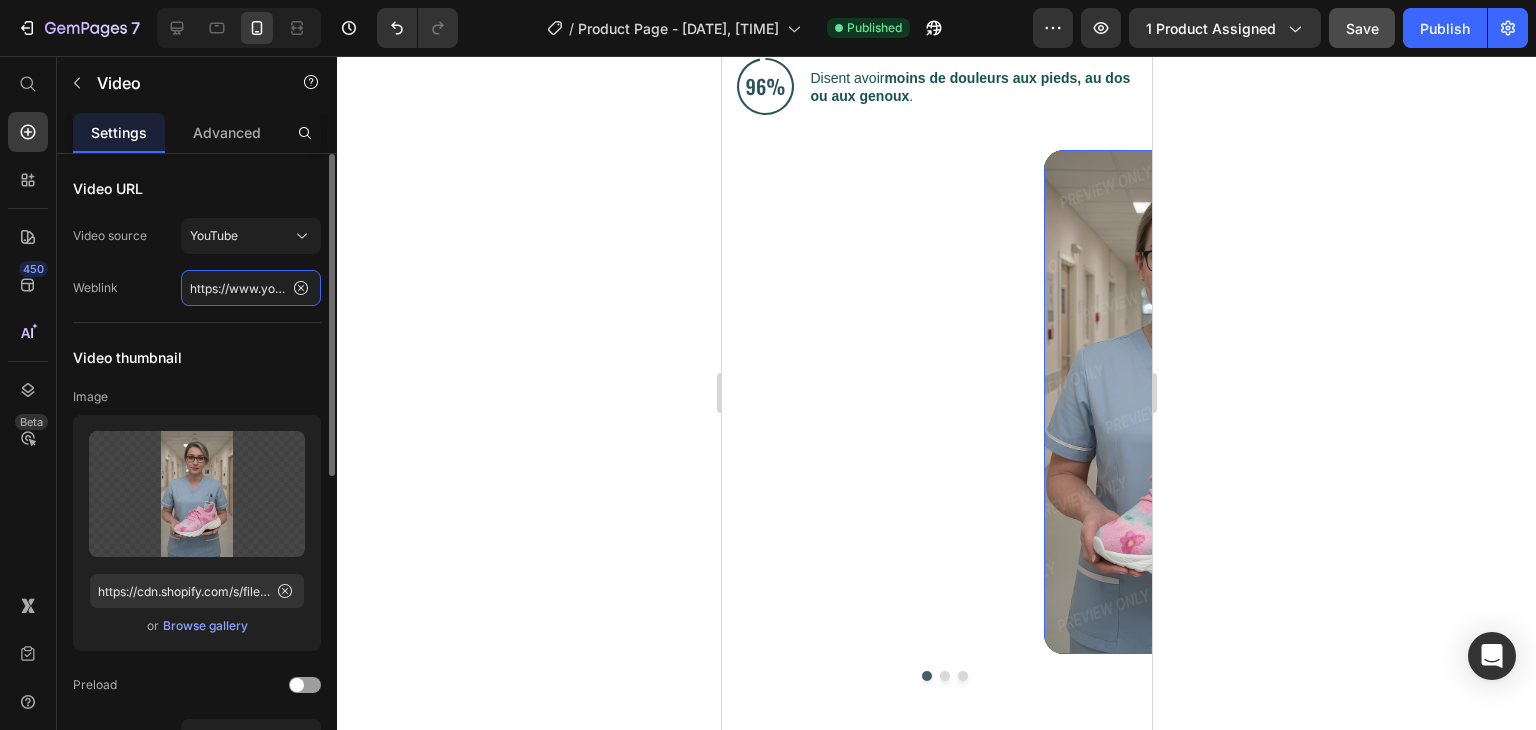 click on "https://www.youtube.com/watch?v=cyzh48XRS4M" 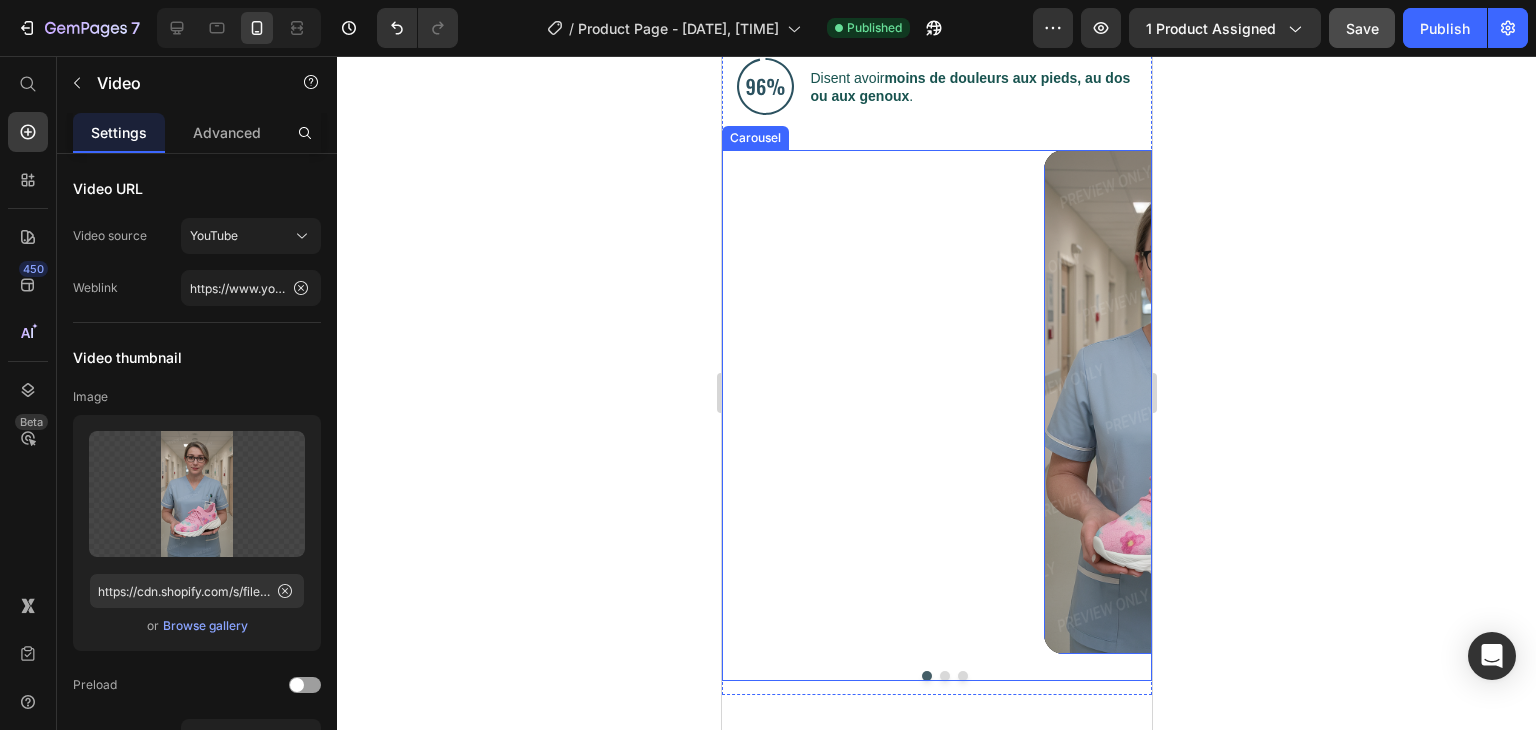 click on "Video" at bounding box center [877, 402] 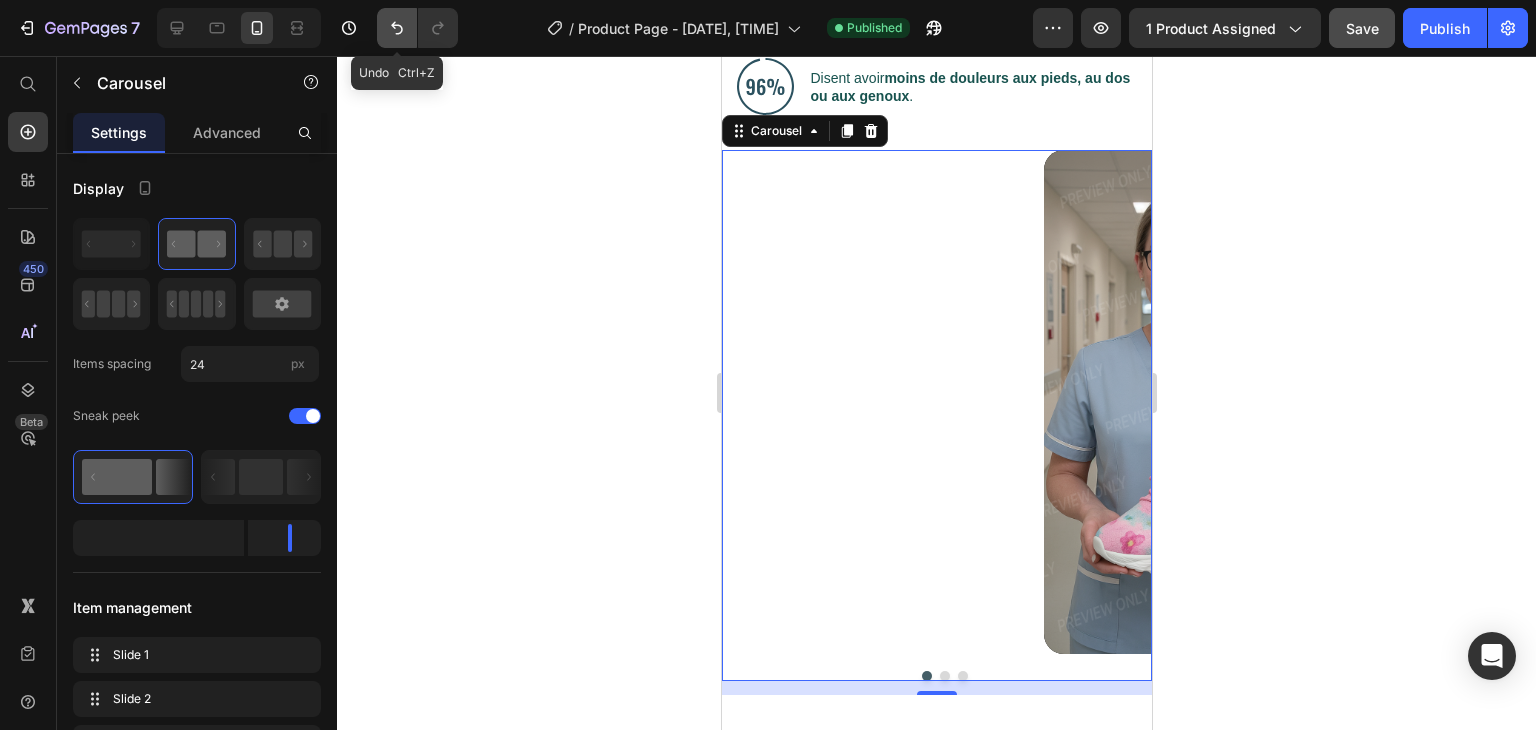 click 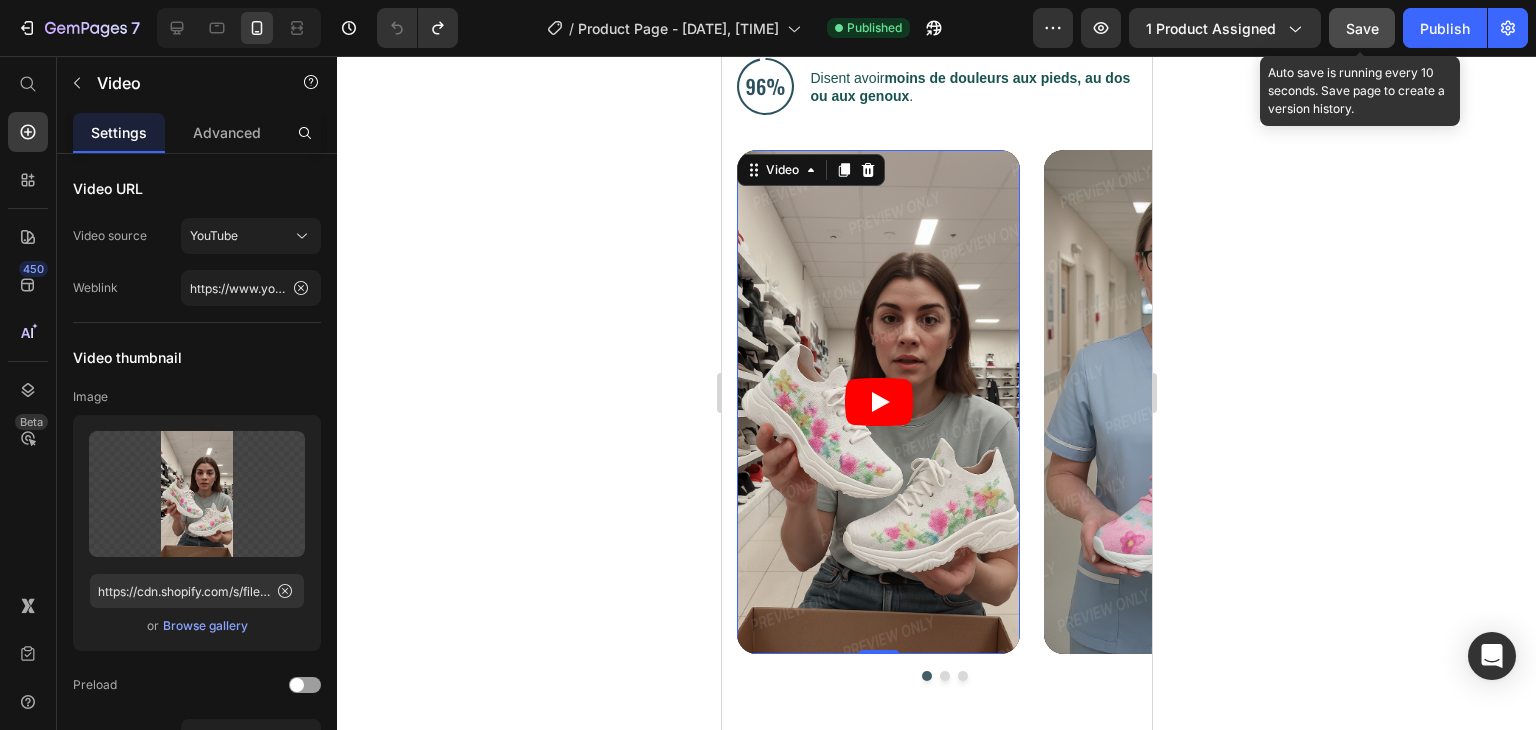 click on "Save" at bounding box center [1362, 28] 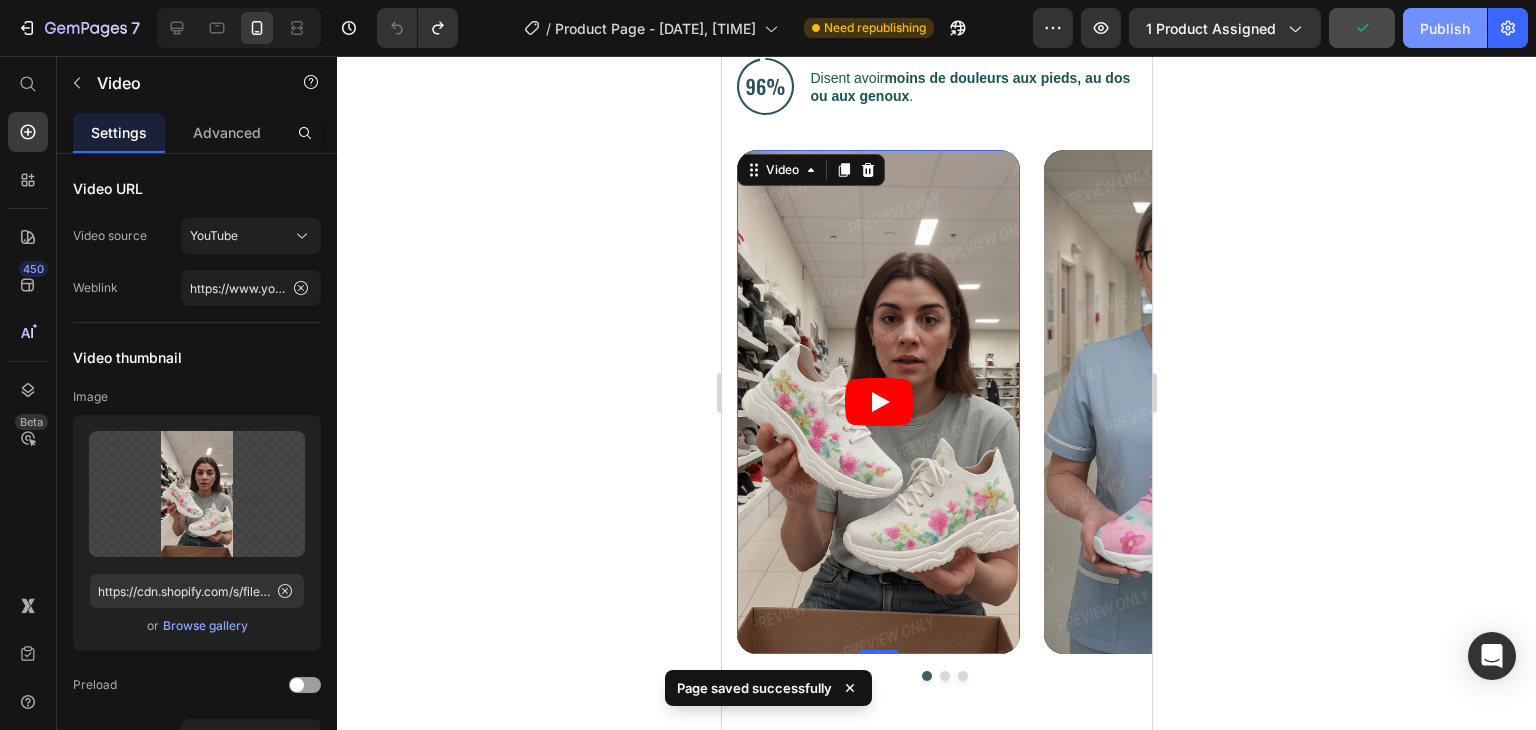 click on "Publish" at bounding box center (1445, 28) 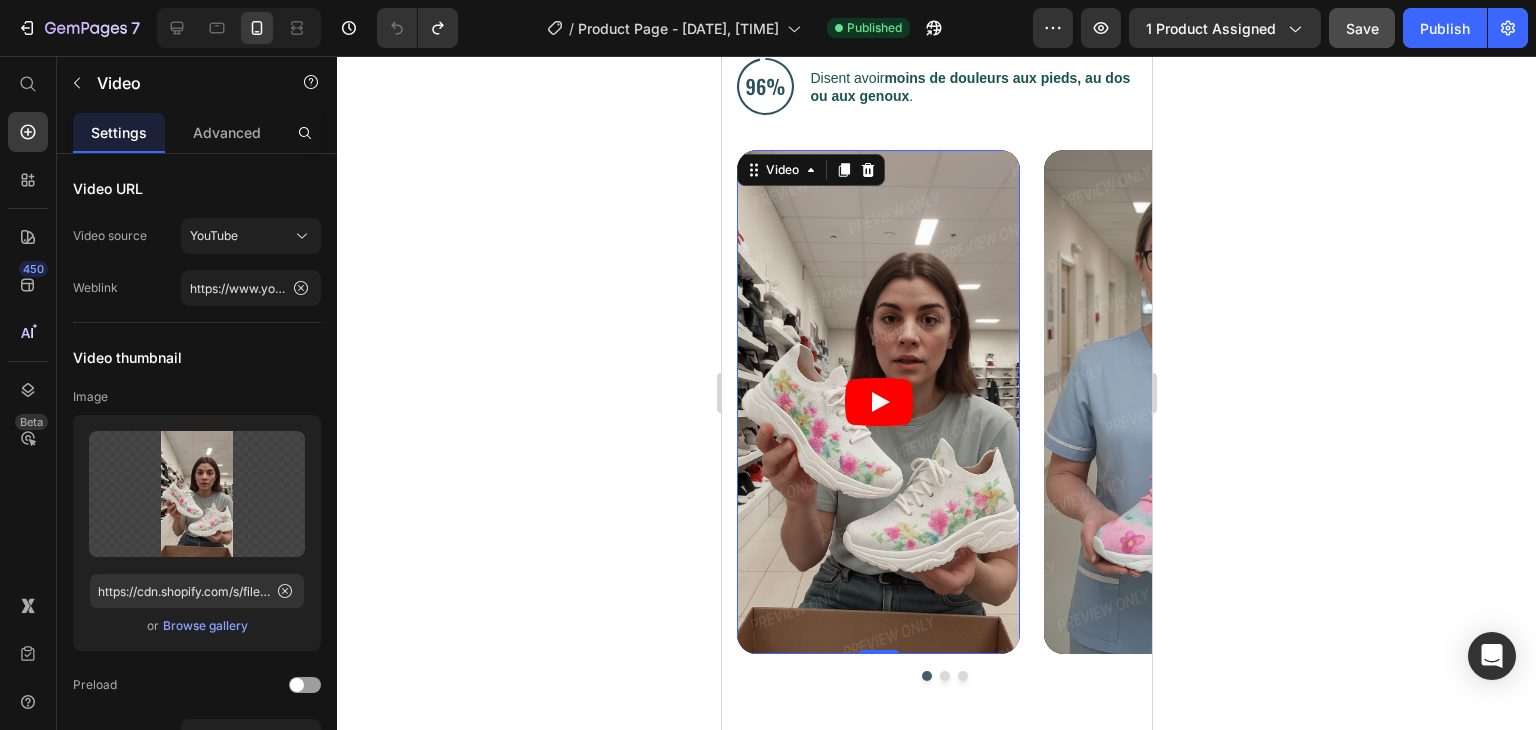 click 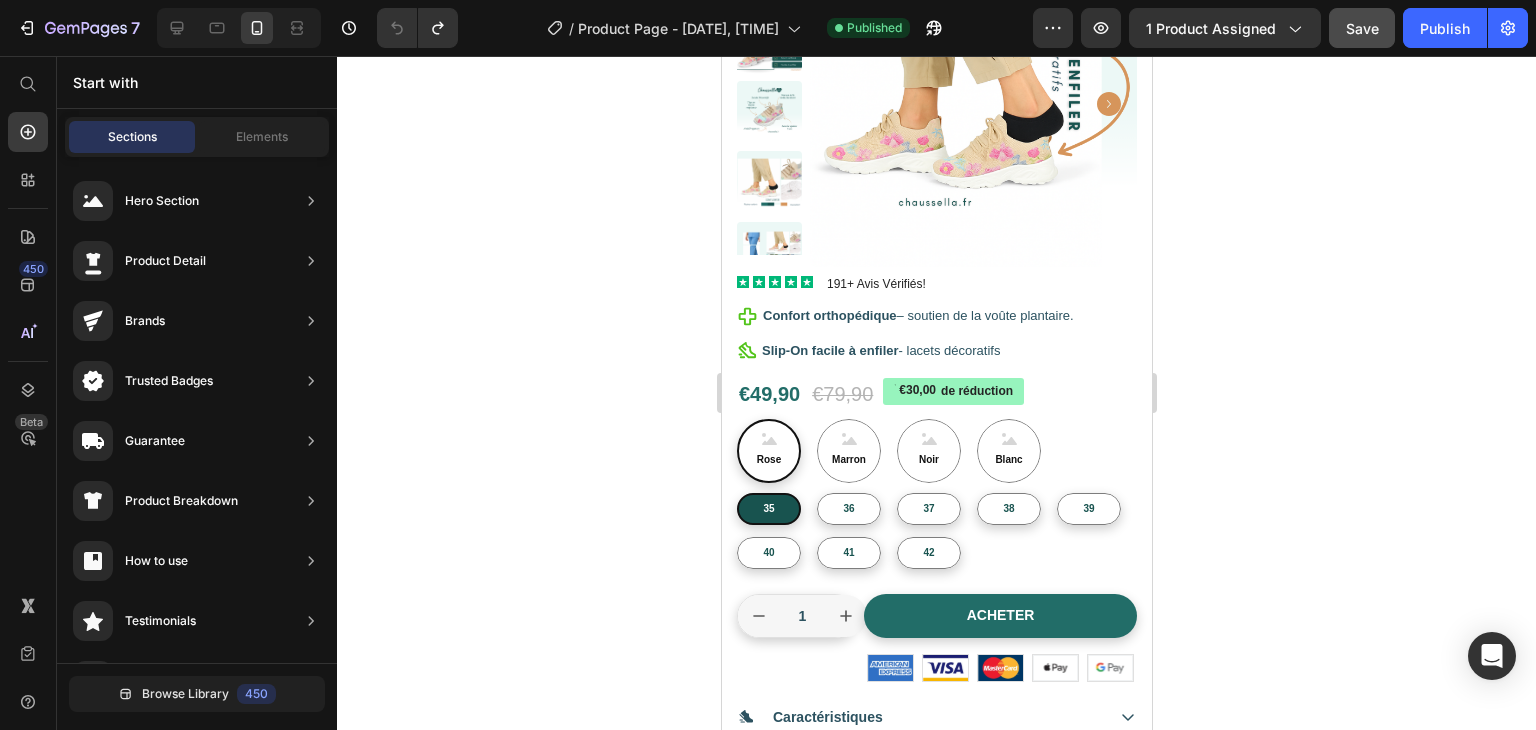 scroll, scrollTop: 0, scrollLeft: 0, axis: both 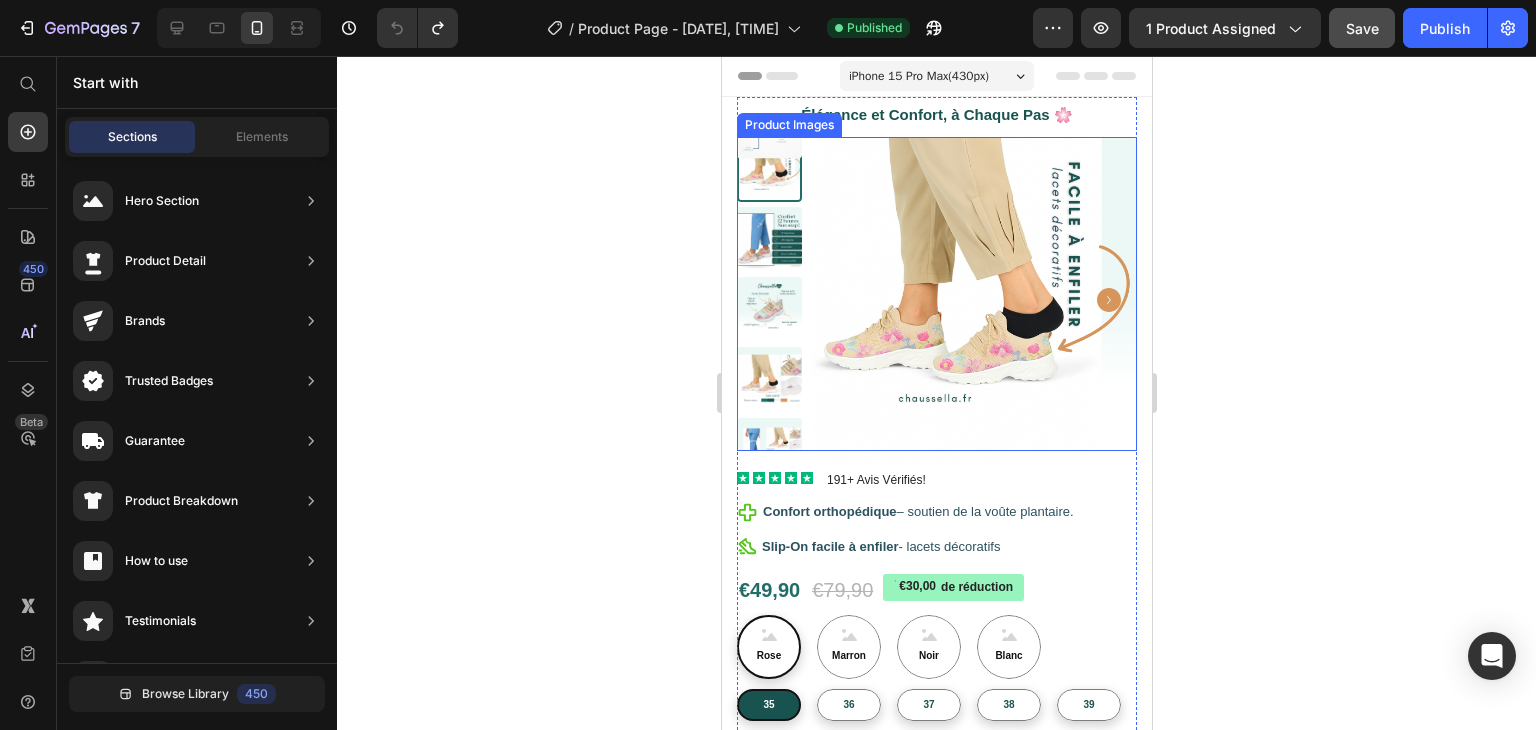 click 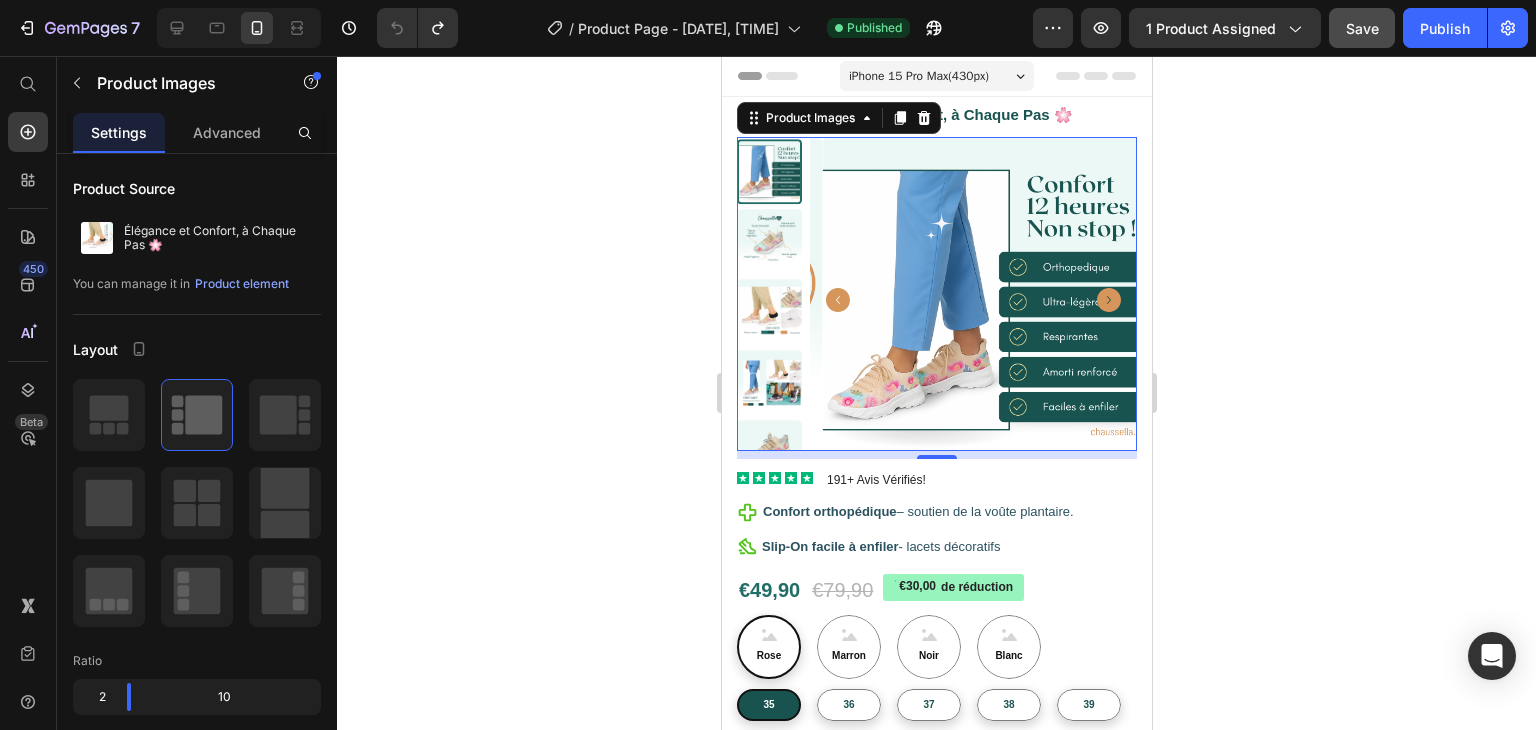 click 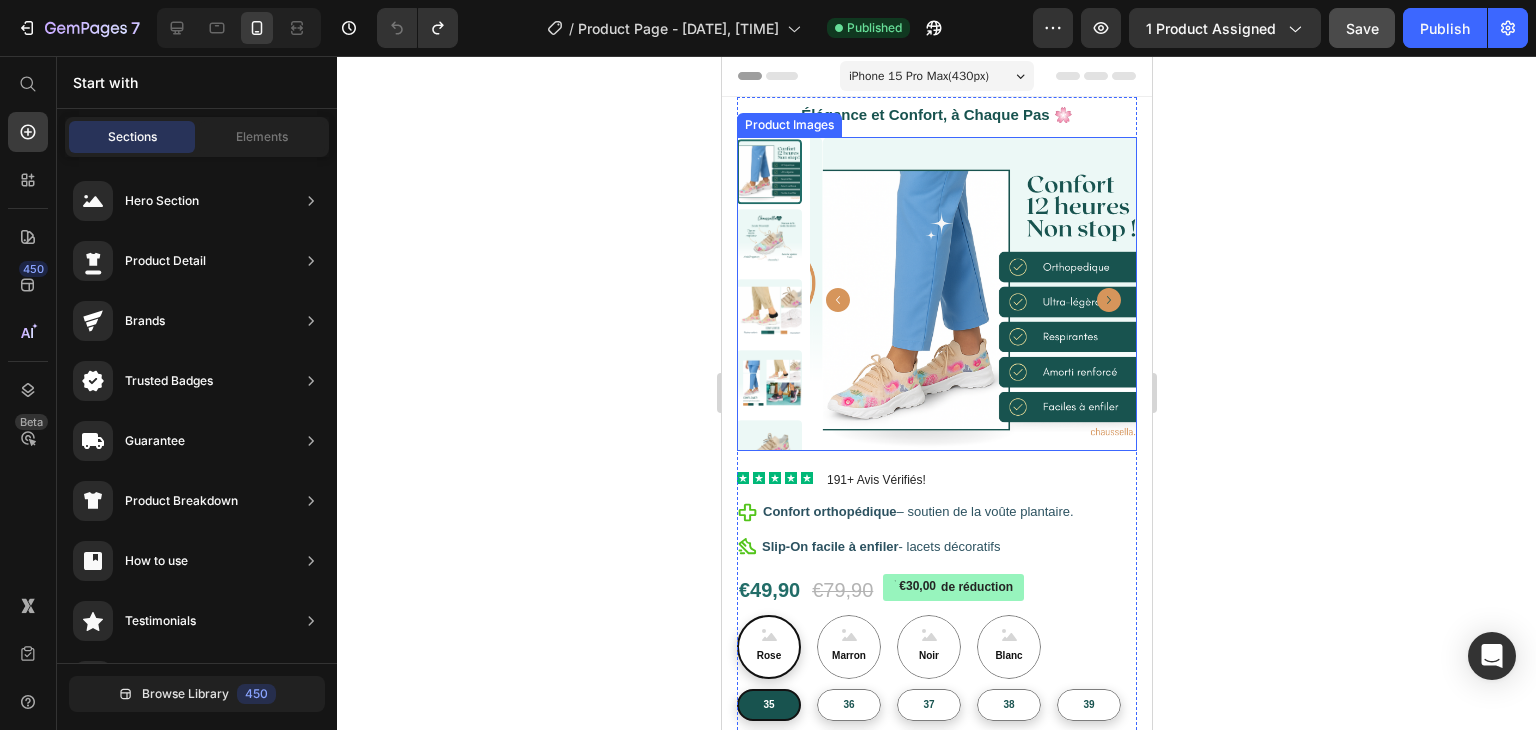 click at bounding box center [768, 241] 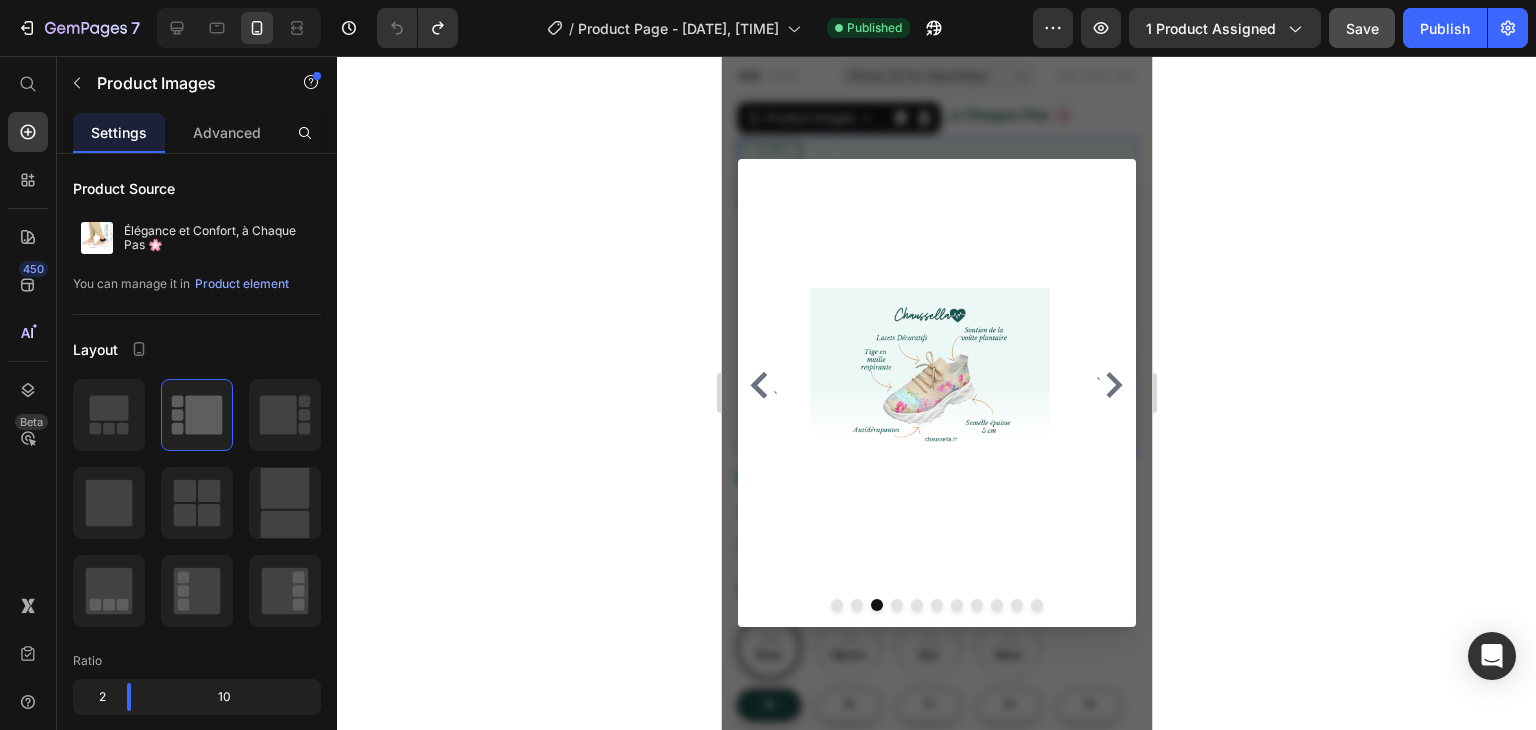 click 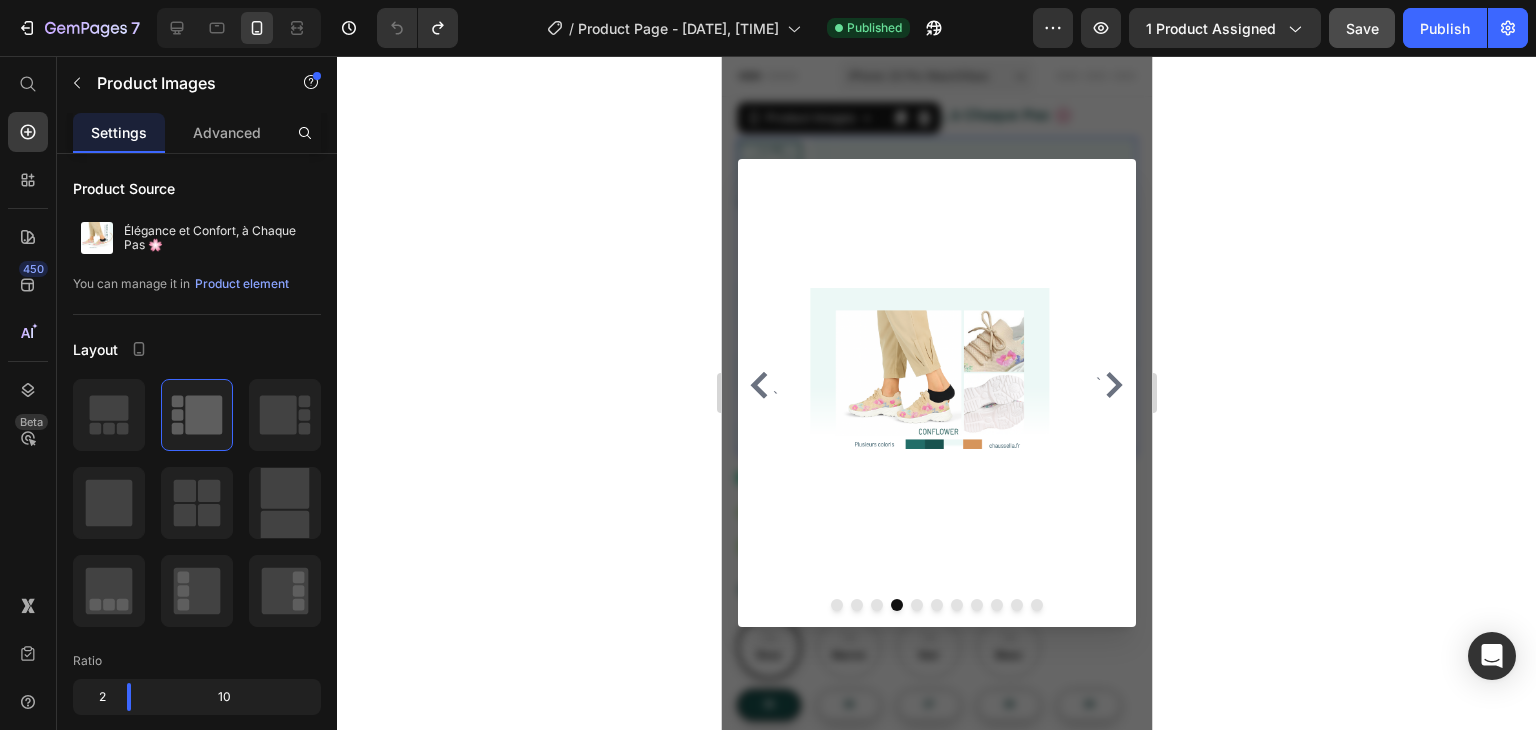 click 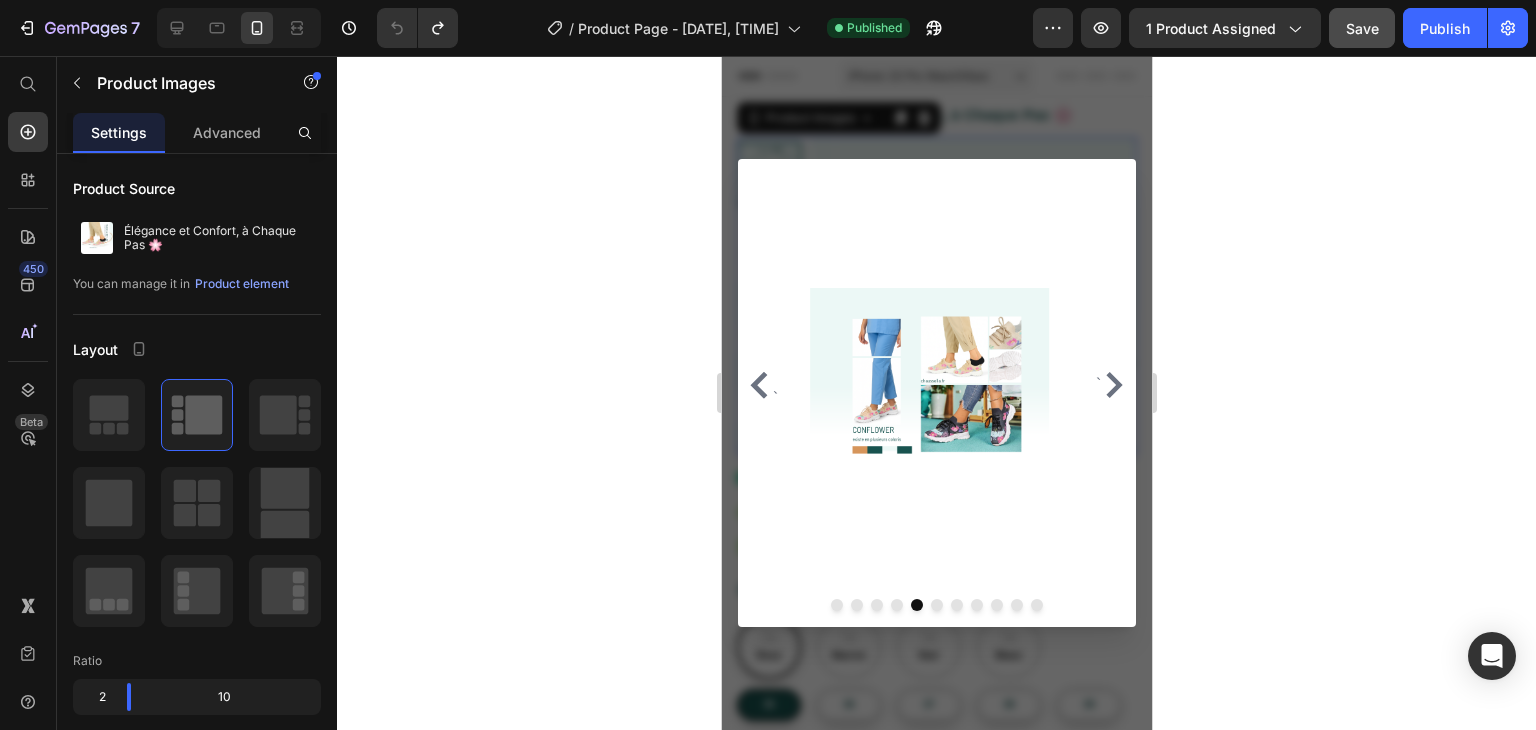 click 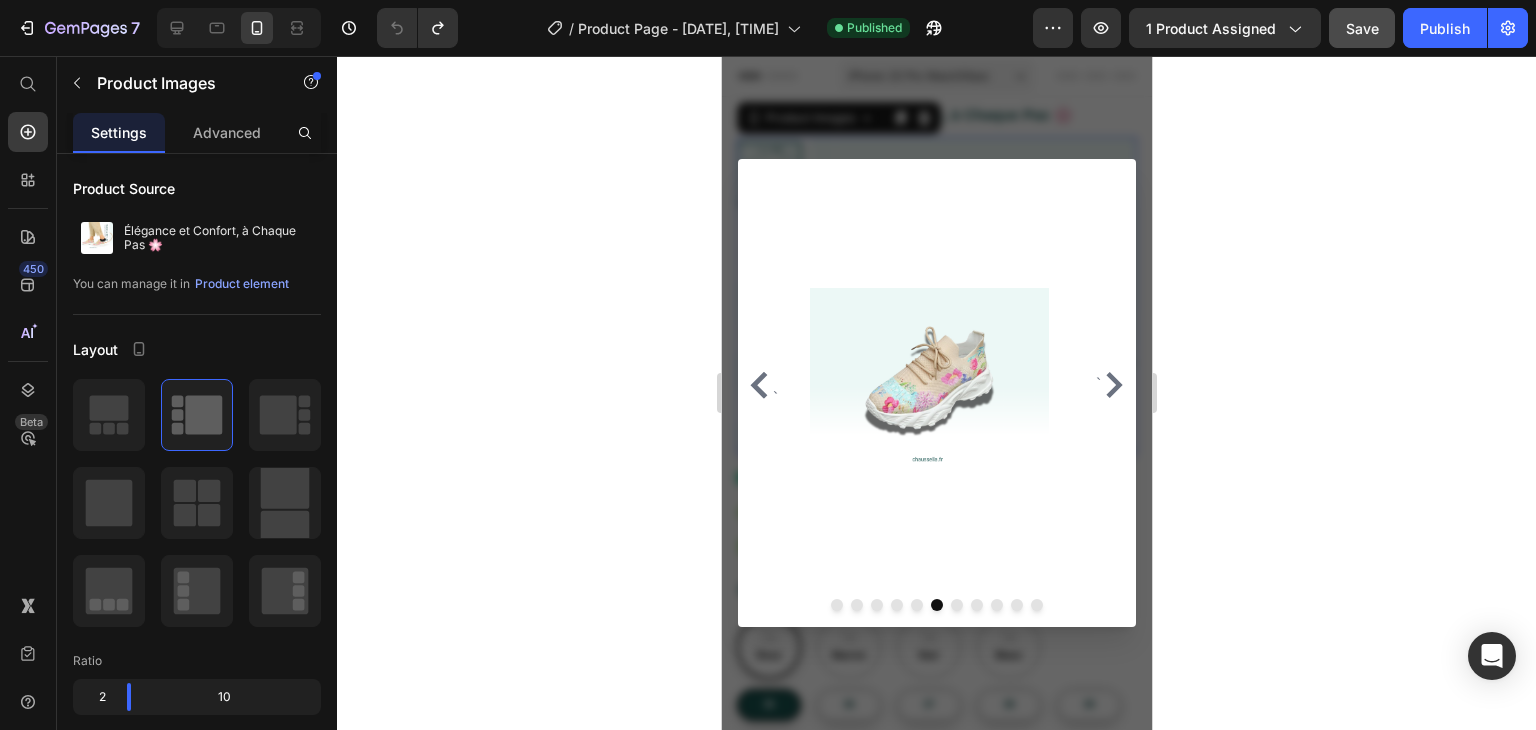 click 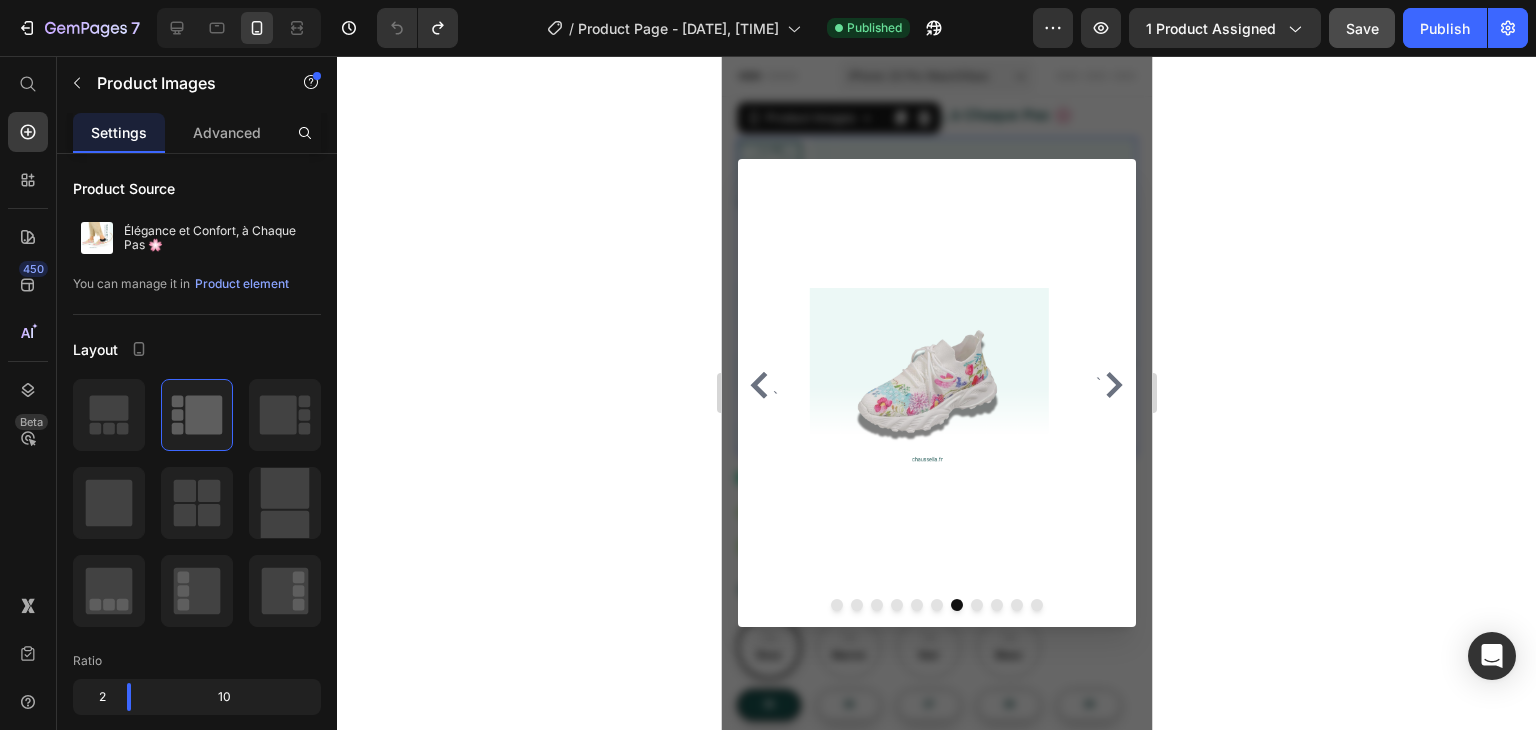 click 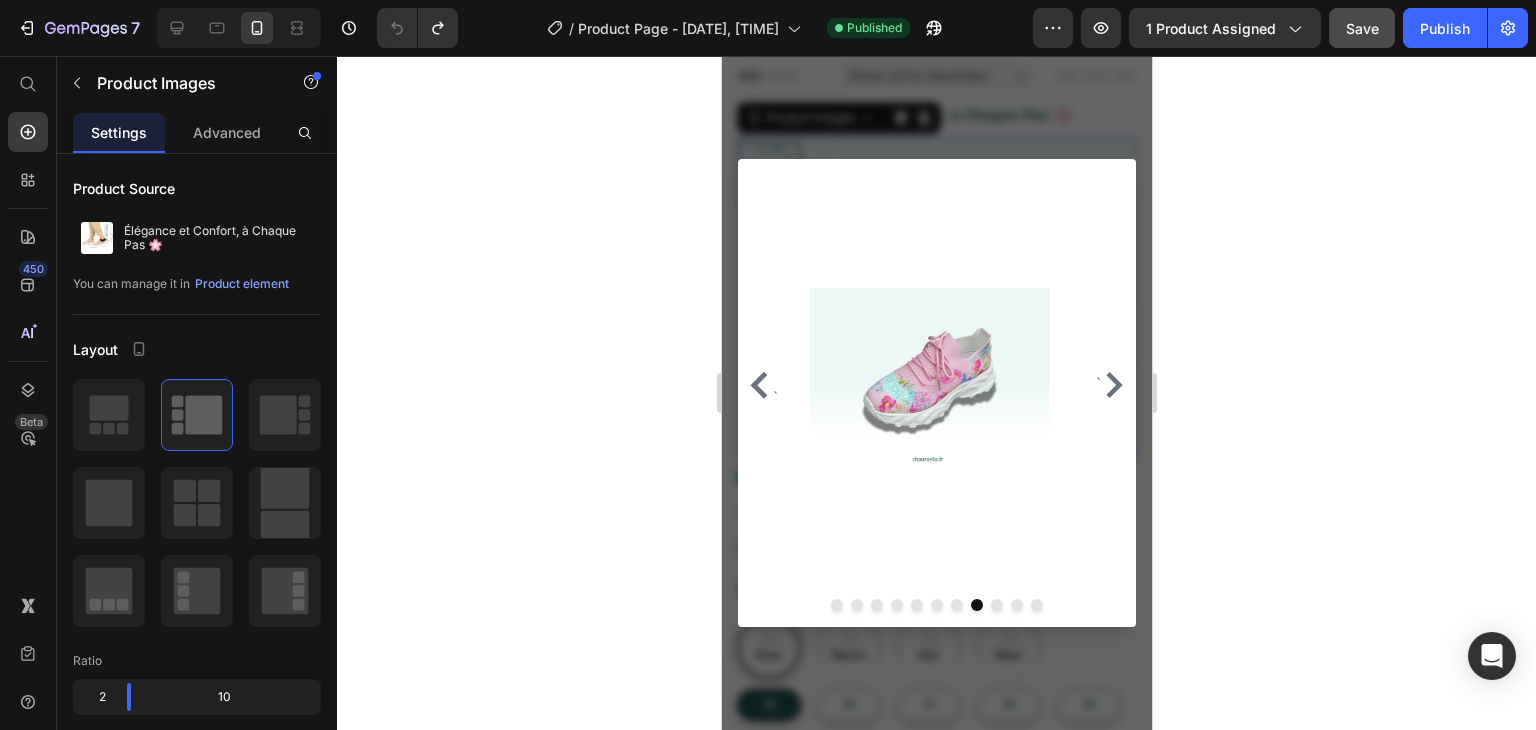 click 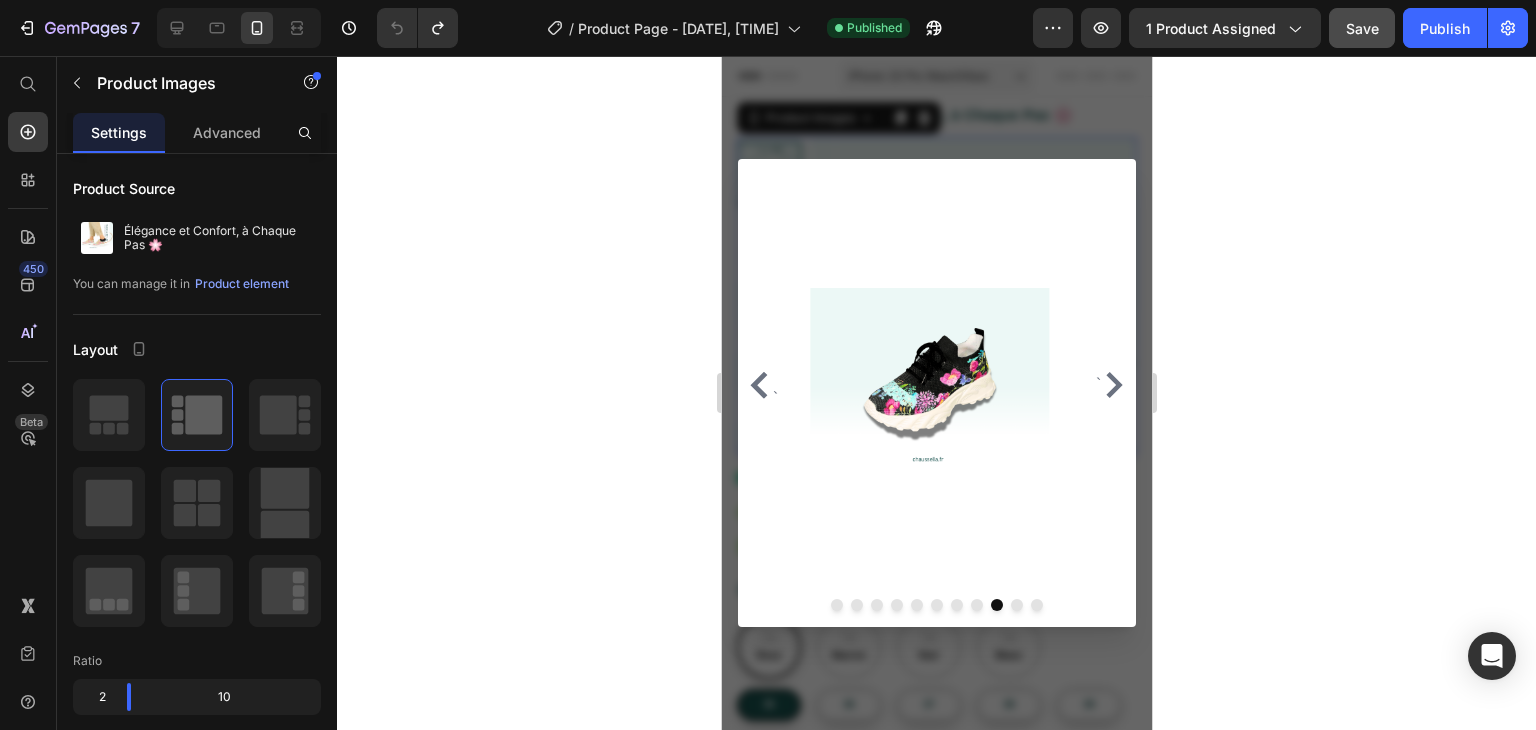 click 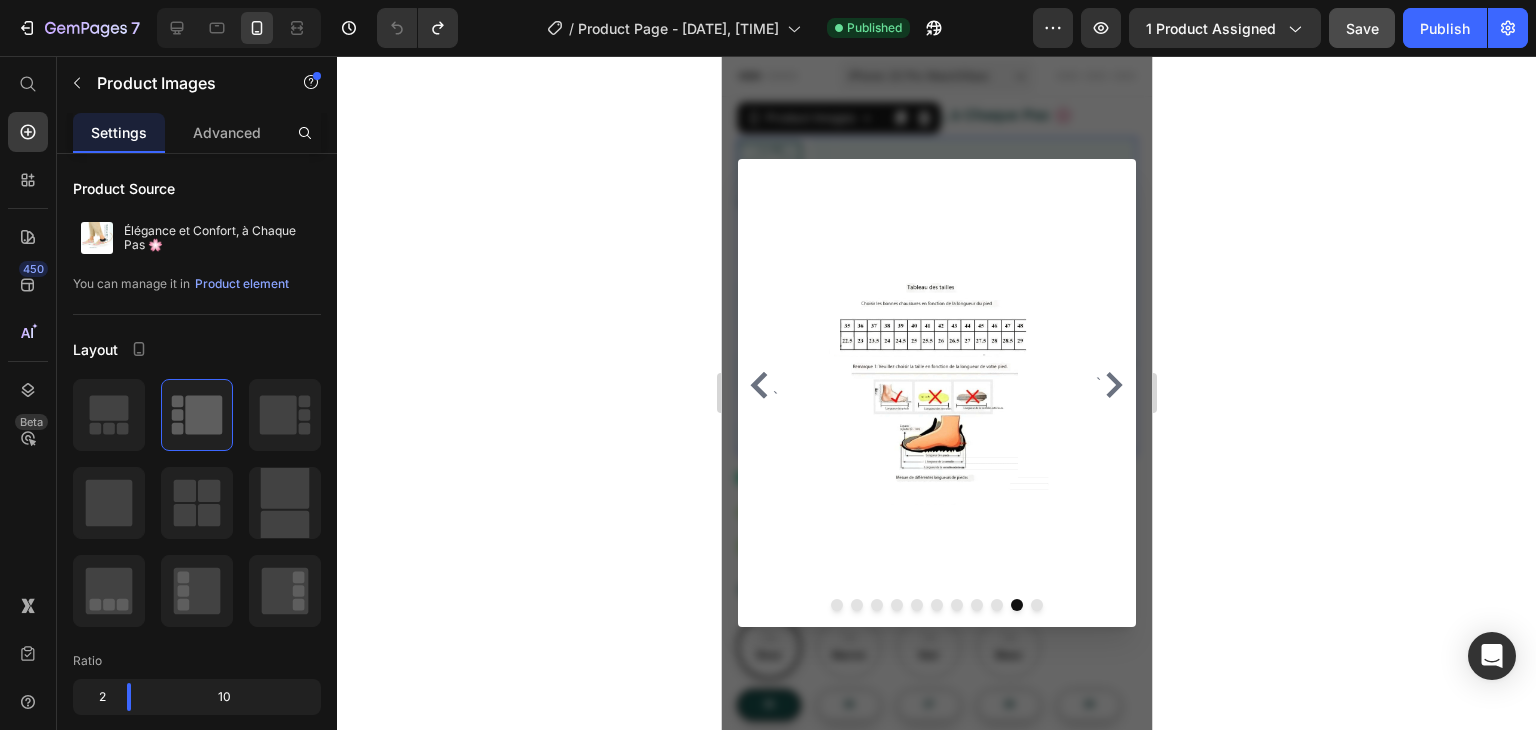 click 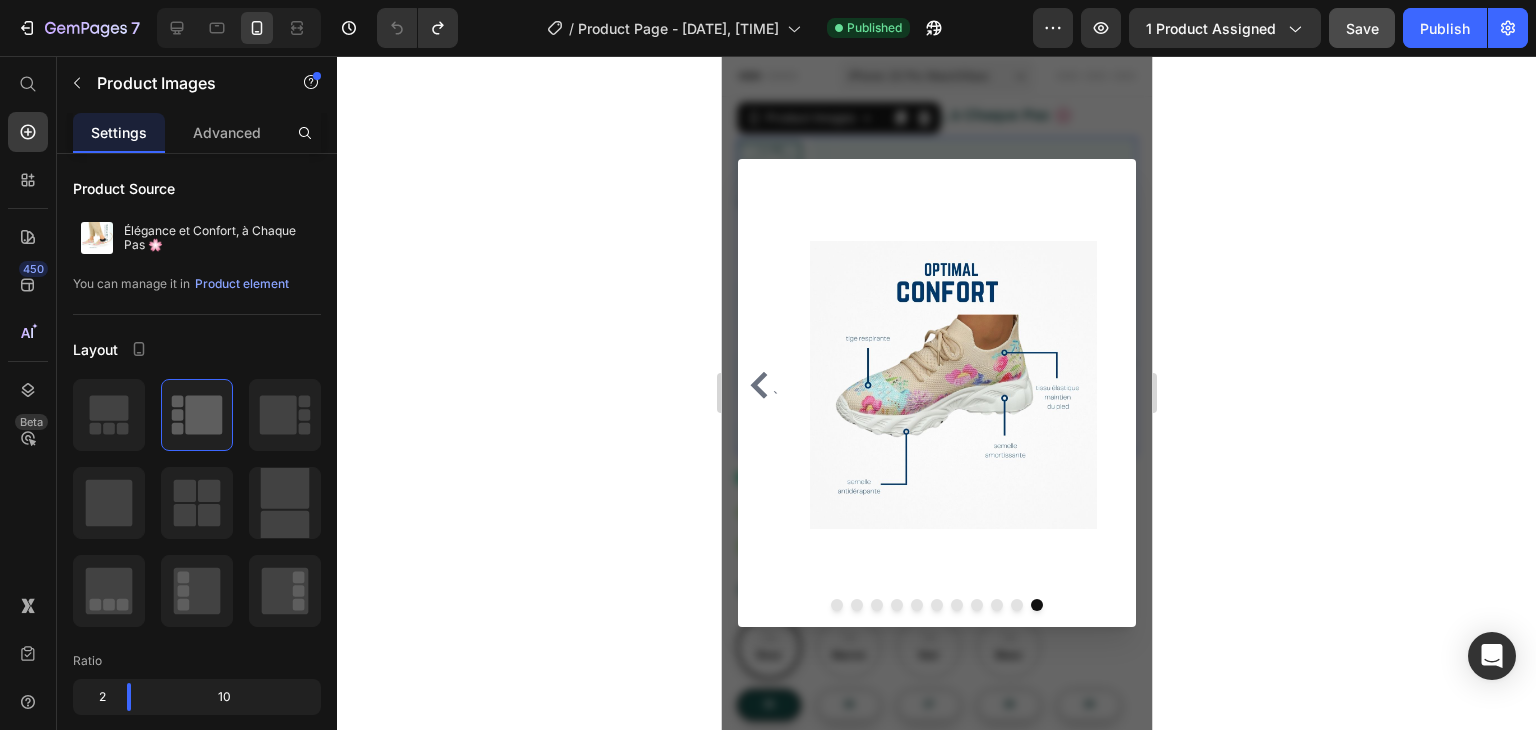 click 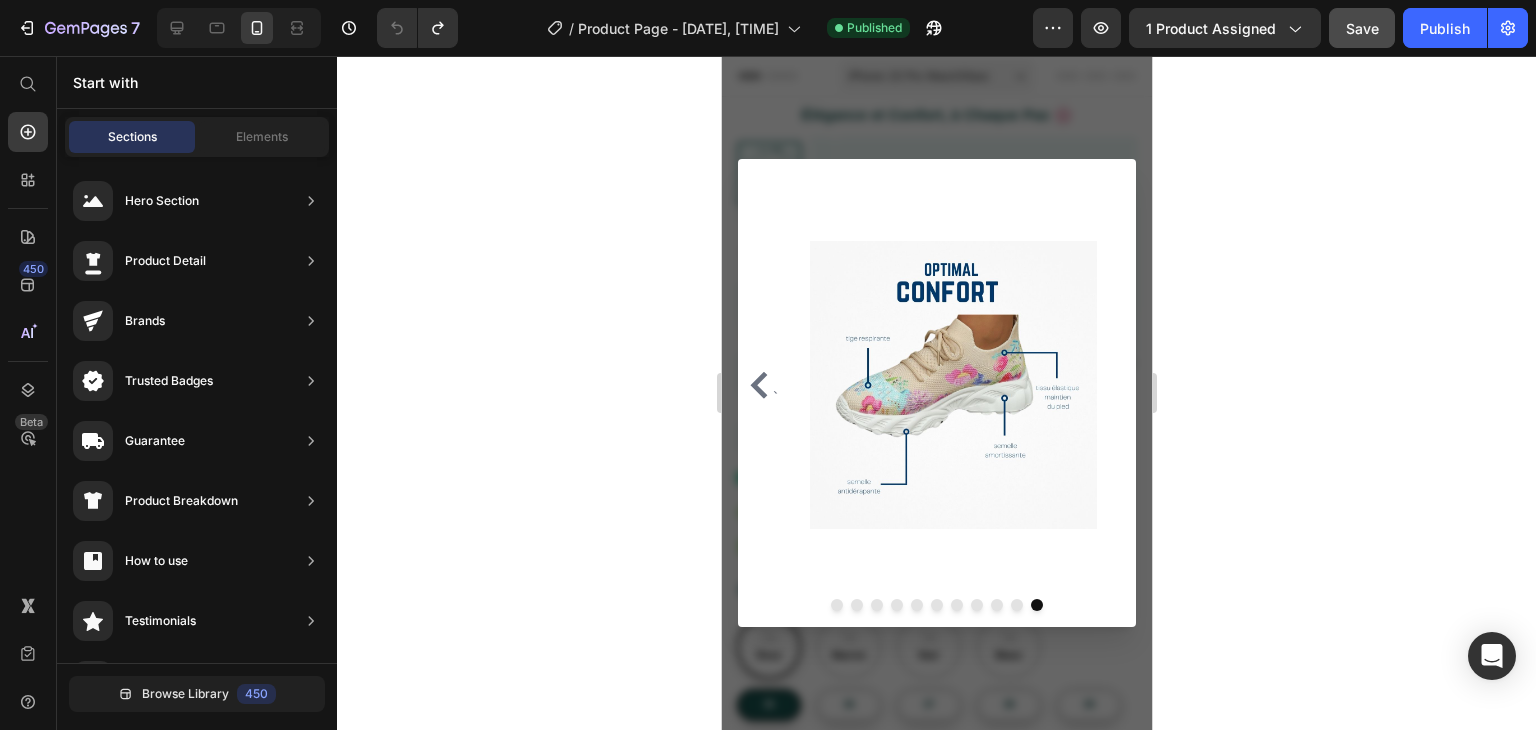 click on "`" at bounding box center [761, 385] 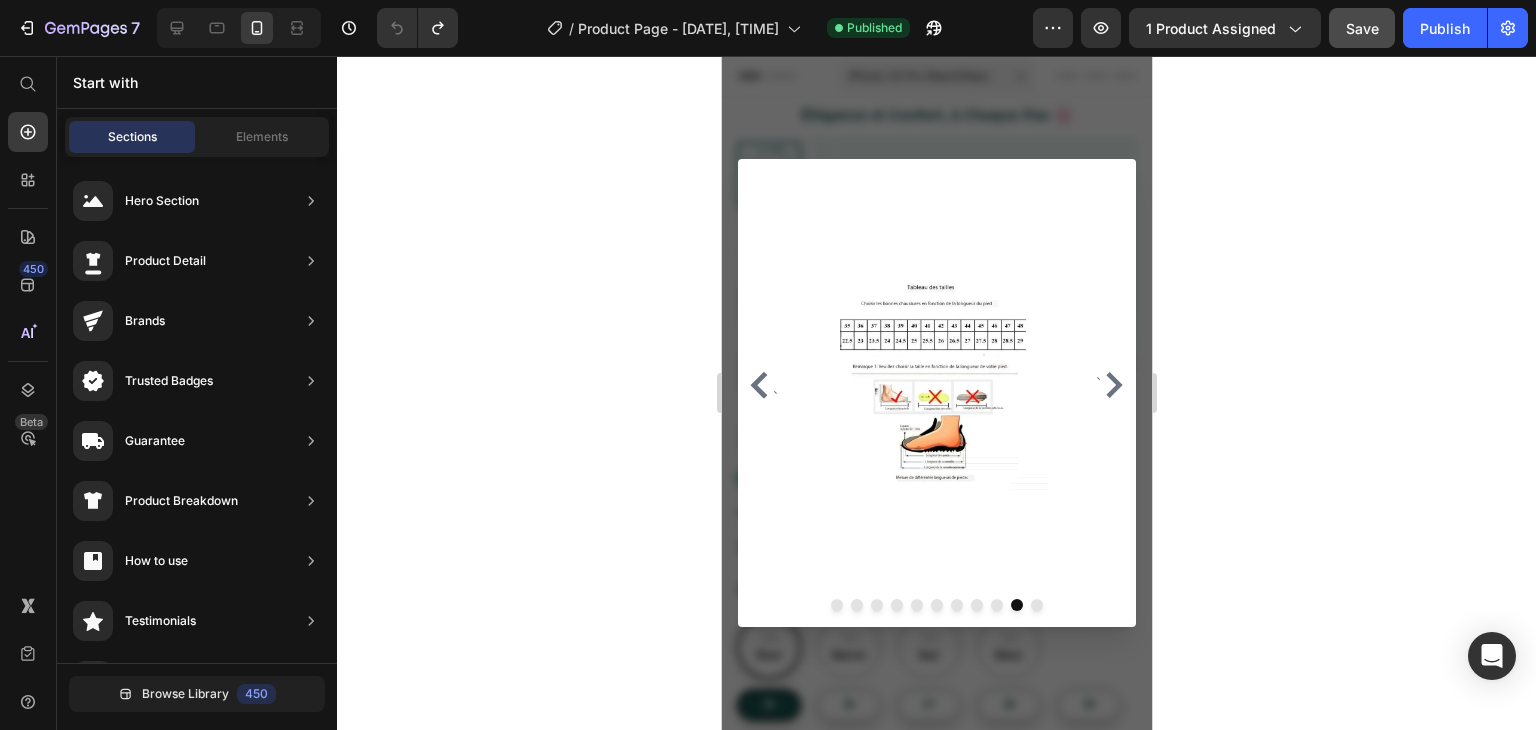 click at bounding box center [936, 393] 